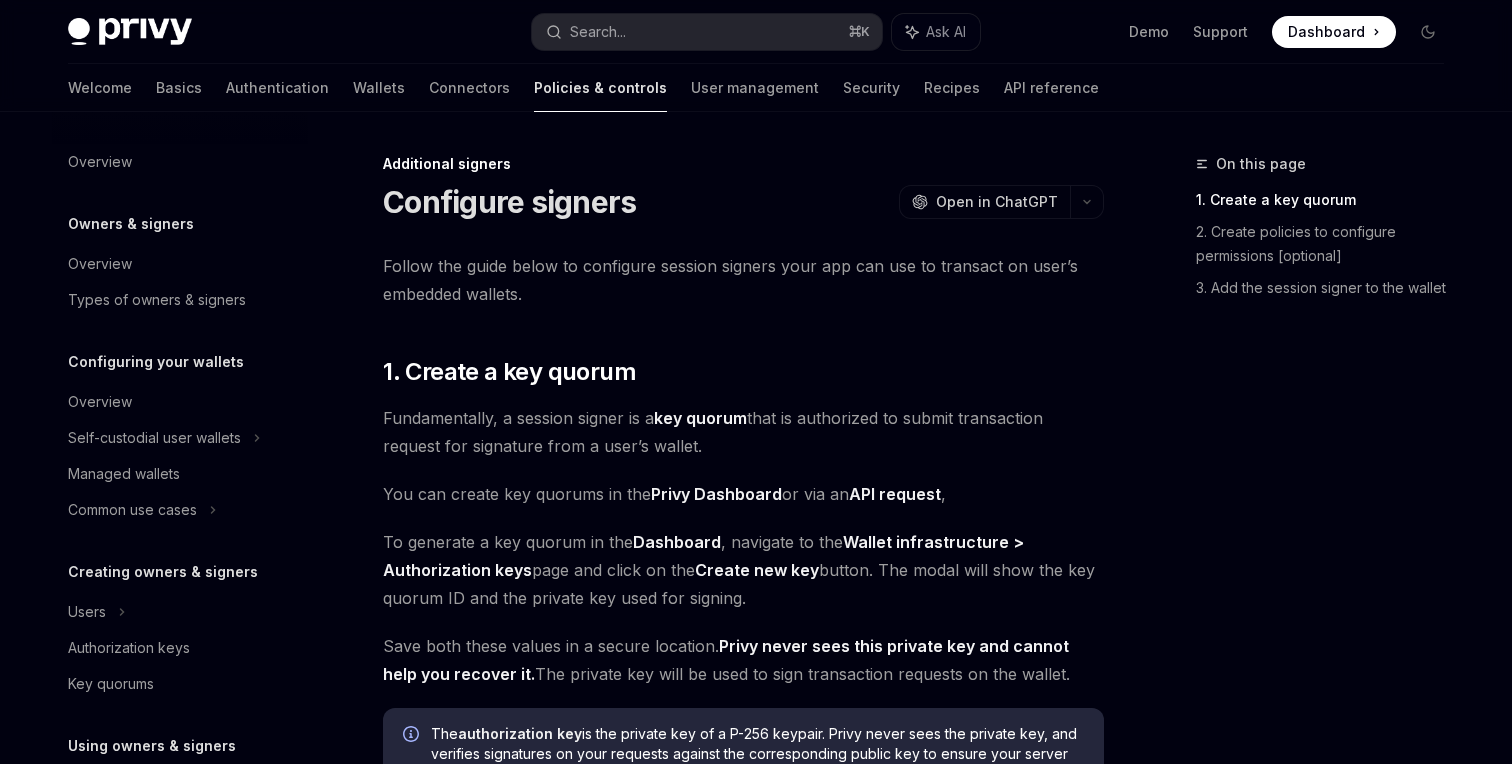 scroll, scrollTop: 0, scrollLeft: 0, axis: both 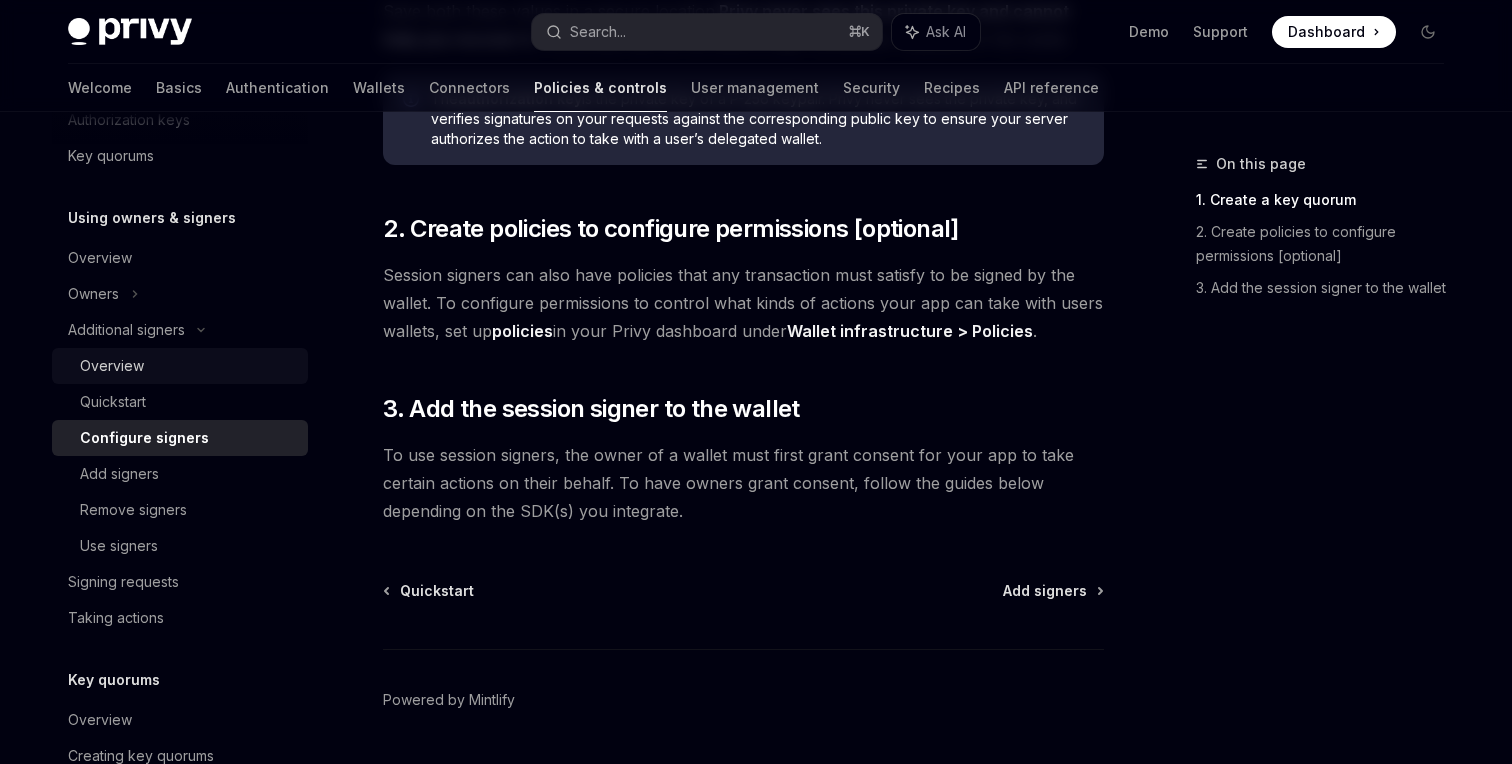click on "Overview" at bounding box center (112, 366) 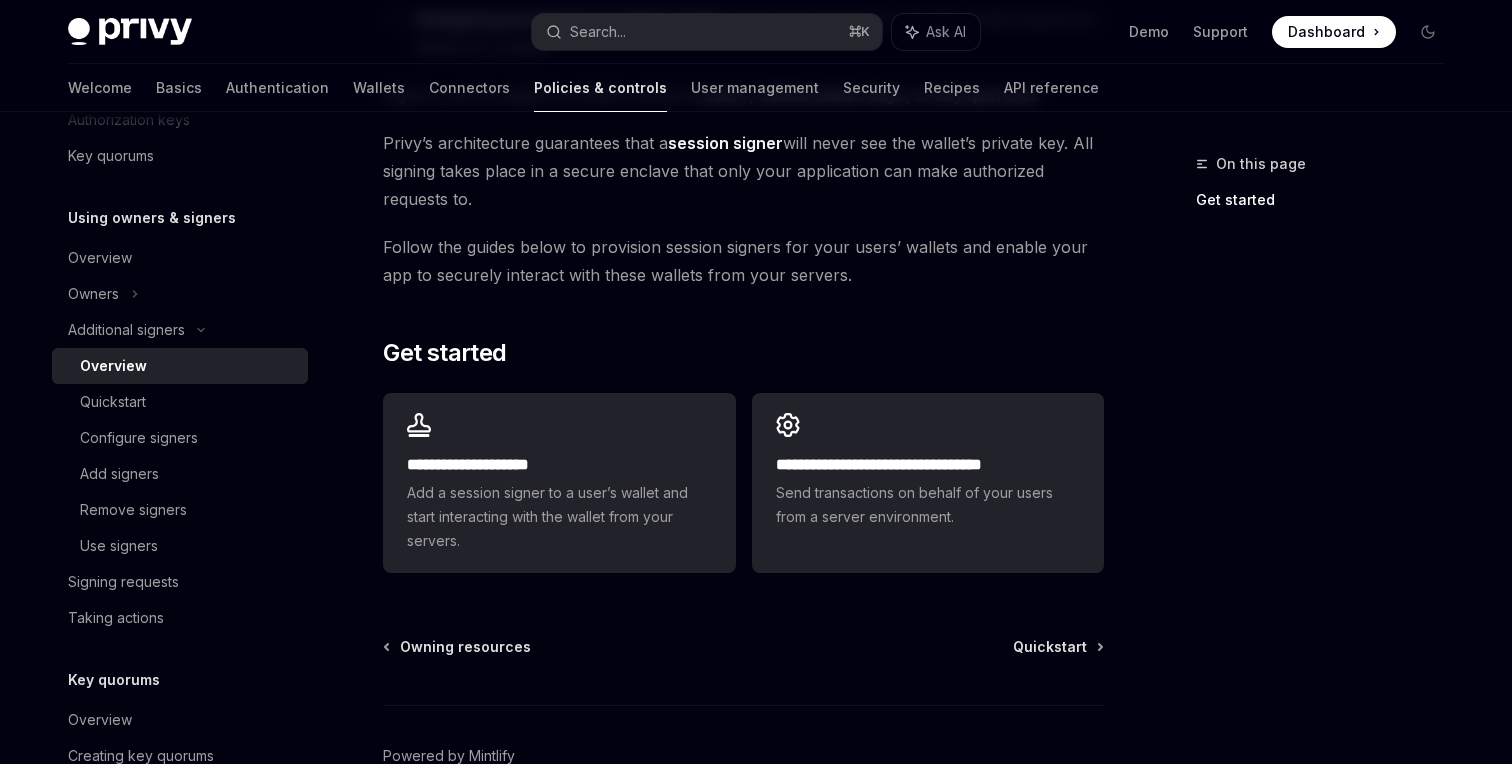 scroll, scrollTop: 492, scrollLeft: 0, axis: vertical 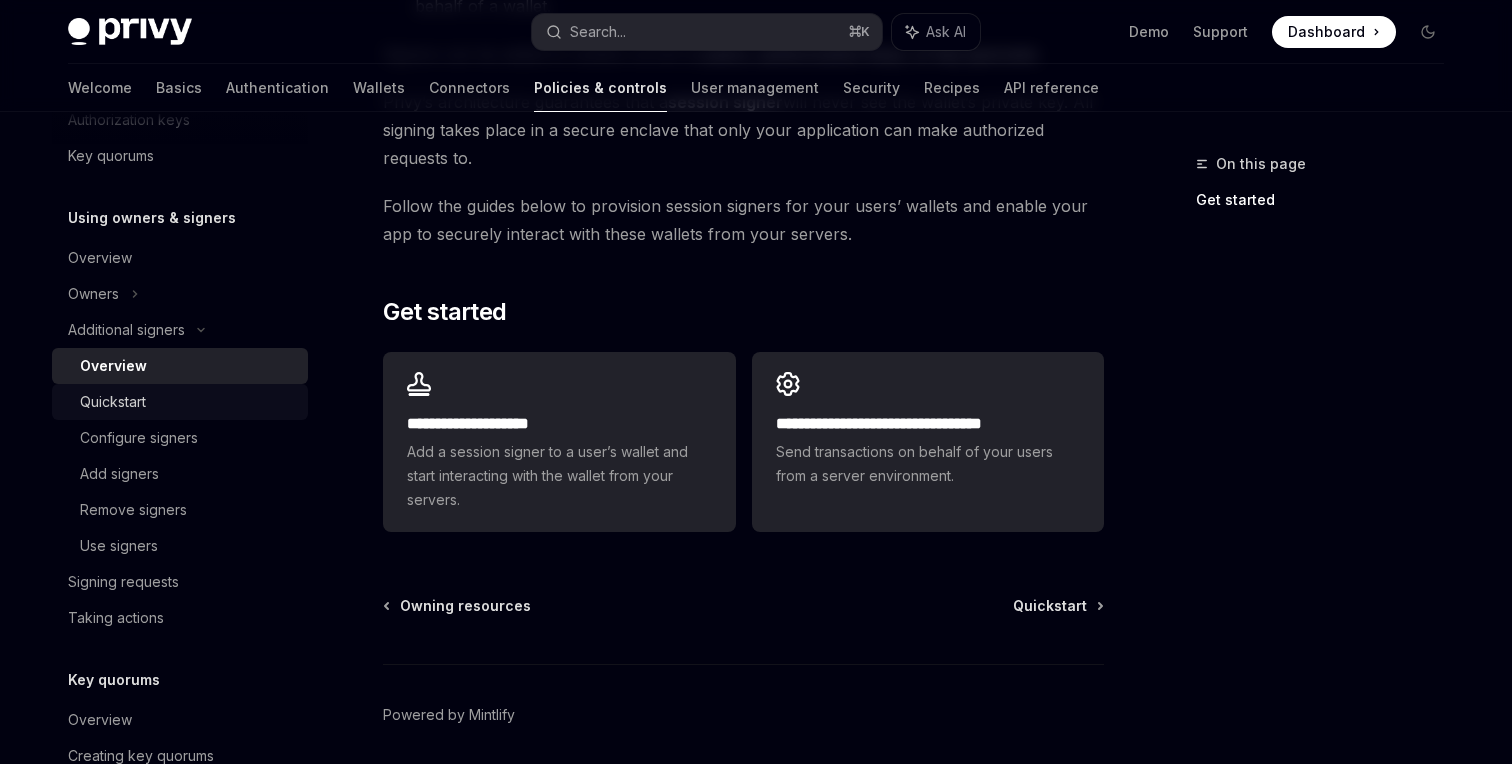 click on "Quickstart" at bounding box center (188, 402) 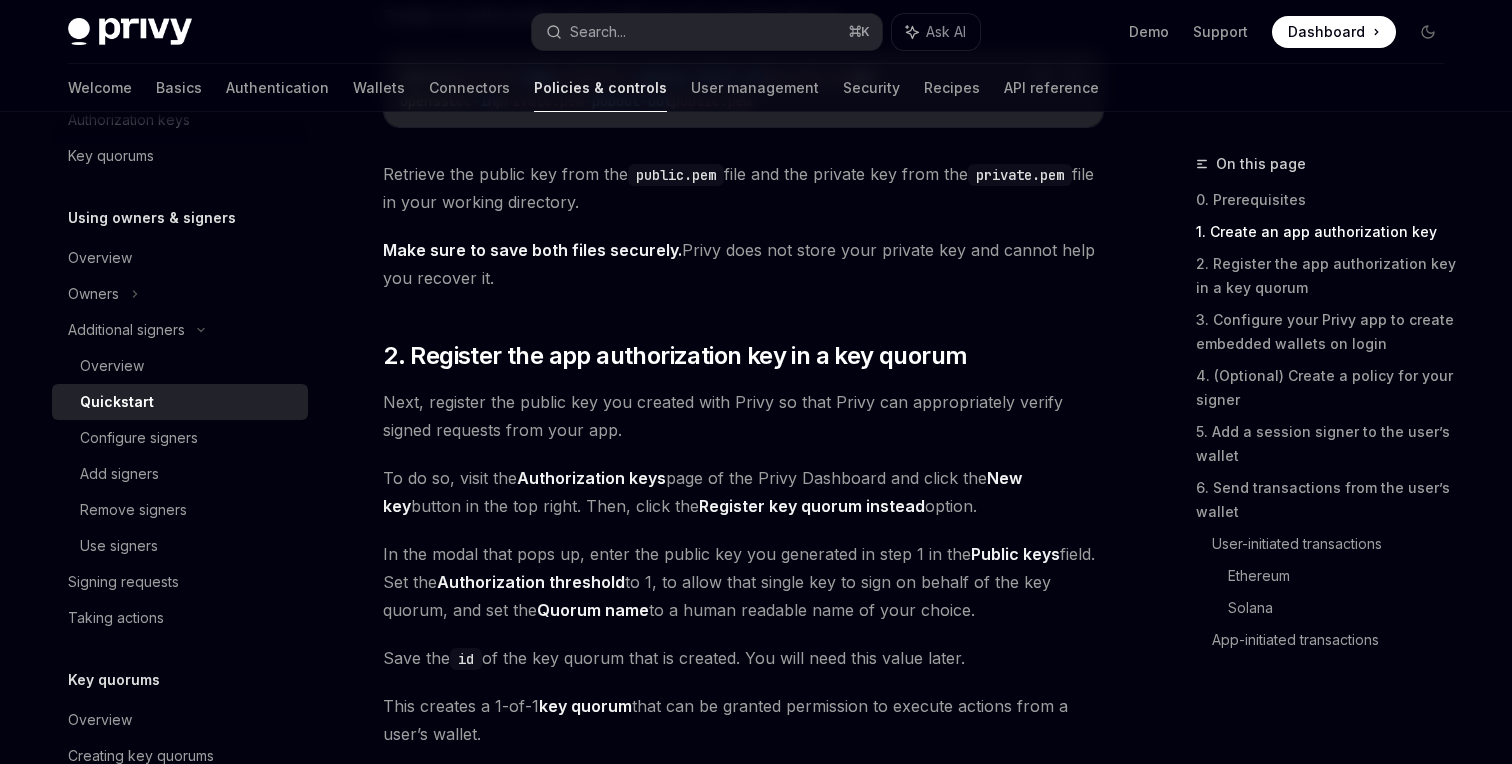 scroll, scrollTop: 1184, scrollLeft: 0, axis: vertical 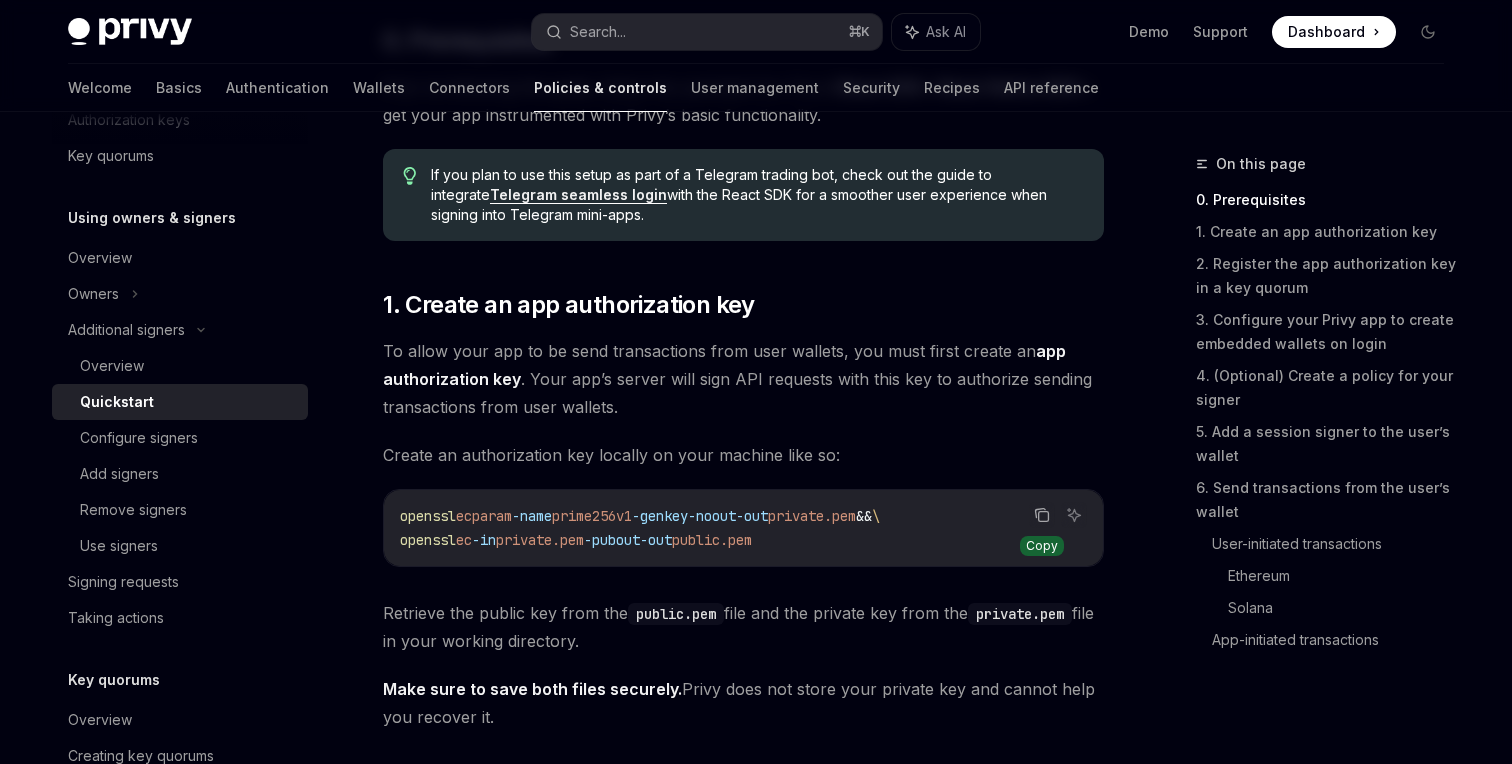 click at bounding box center (1042, 515) 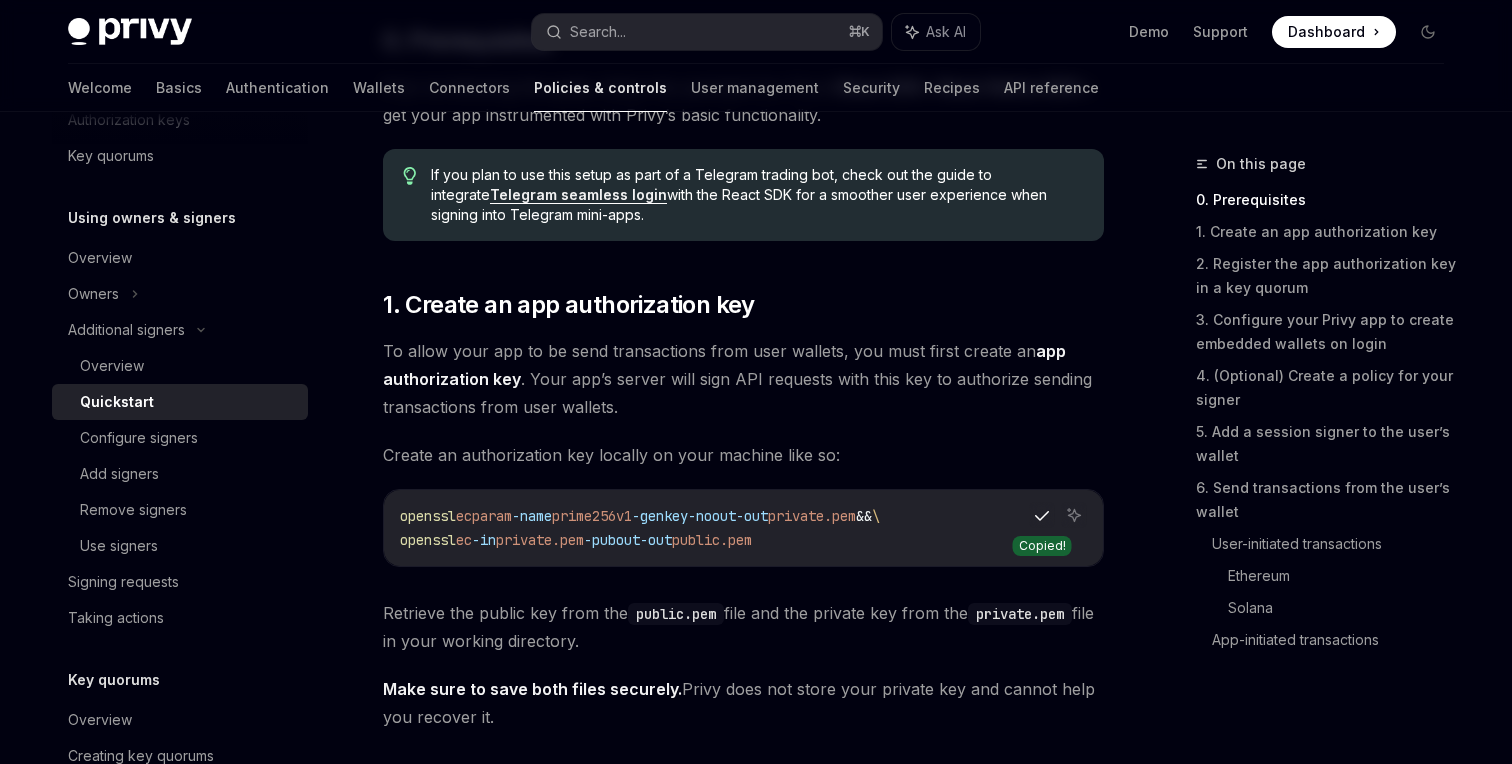 type 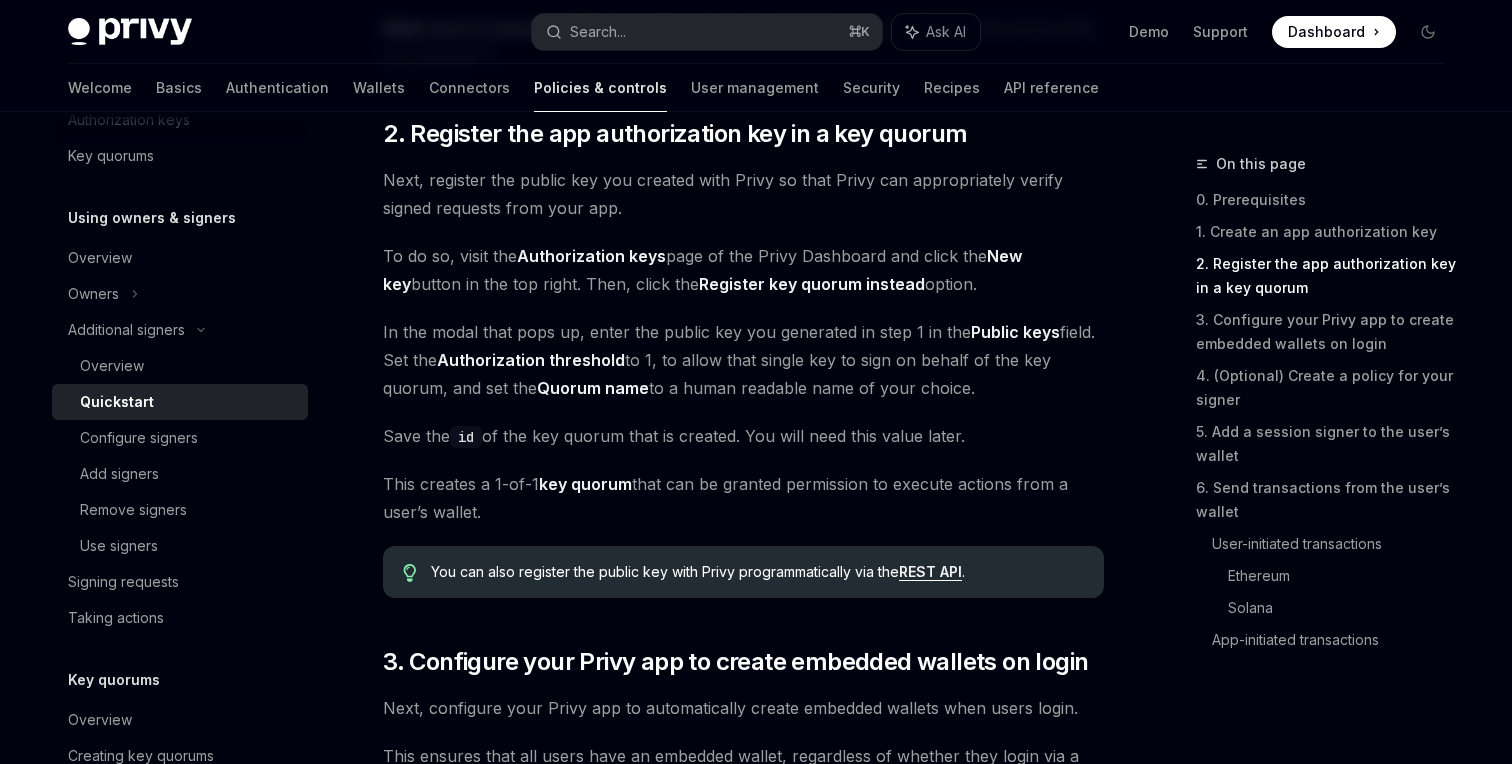 scroll, scrollTop: 1378, scrollLeft: 0, axis: vertical 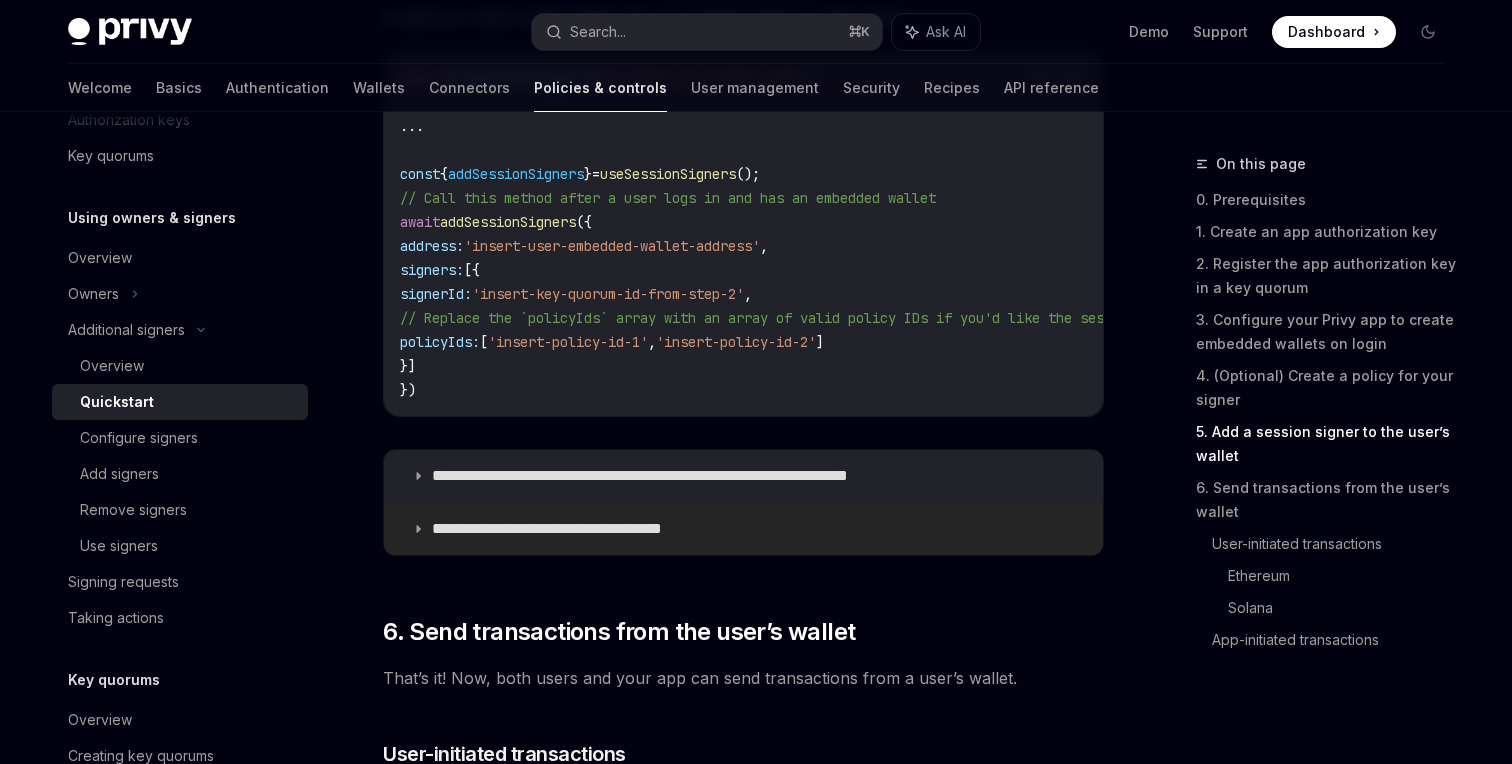click 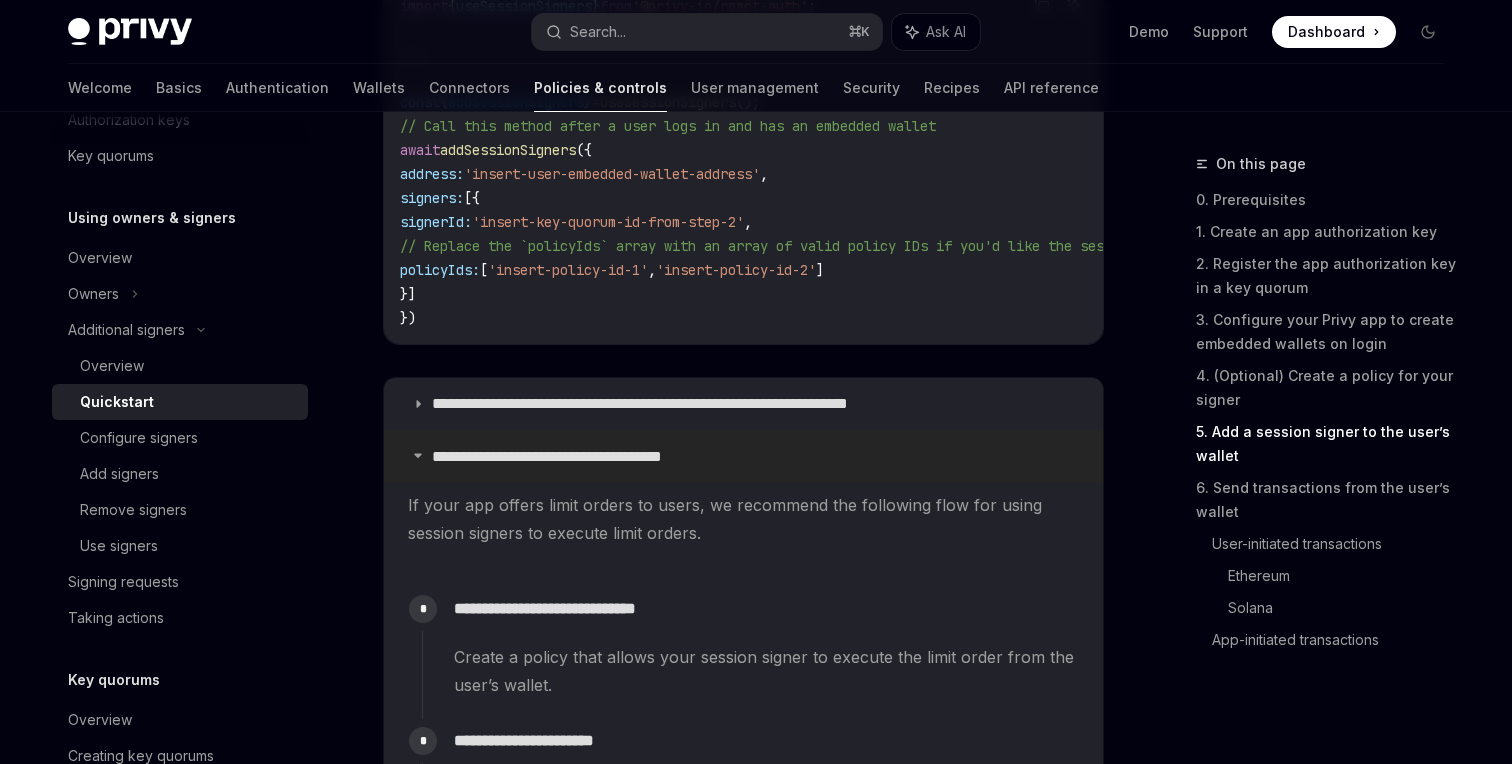 scroll, scrollTop: 3544, scrollLeft: 0, axis: vertical 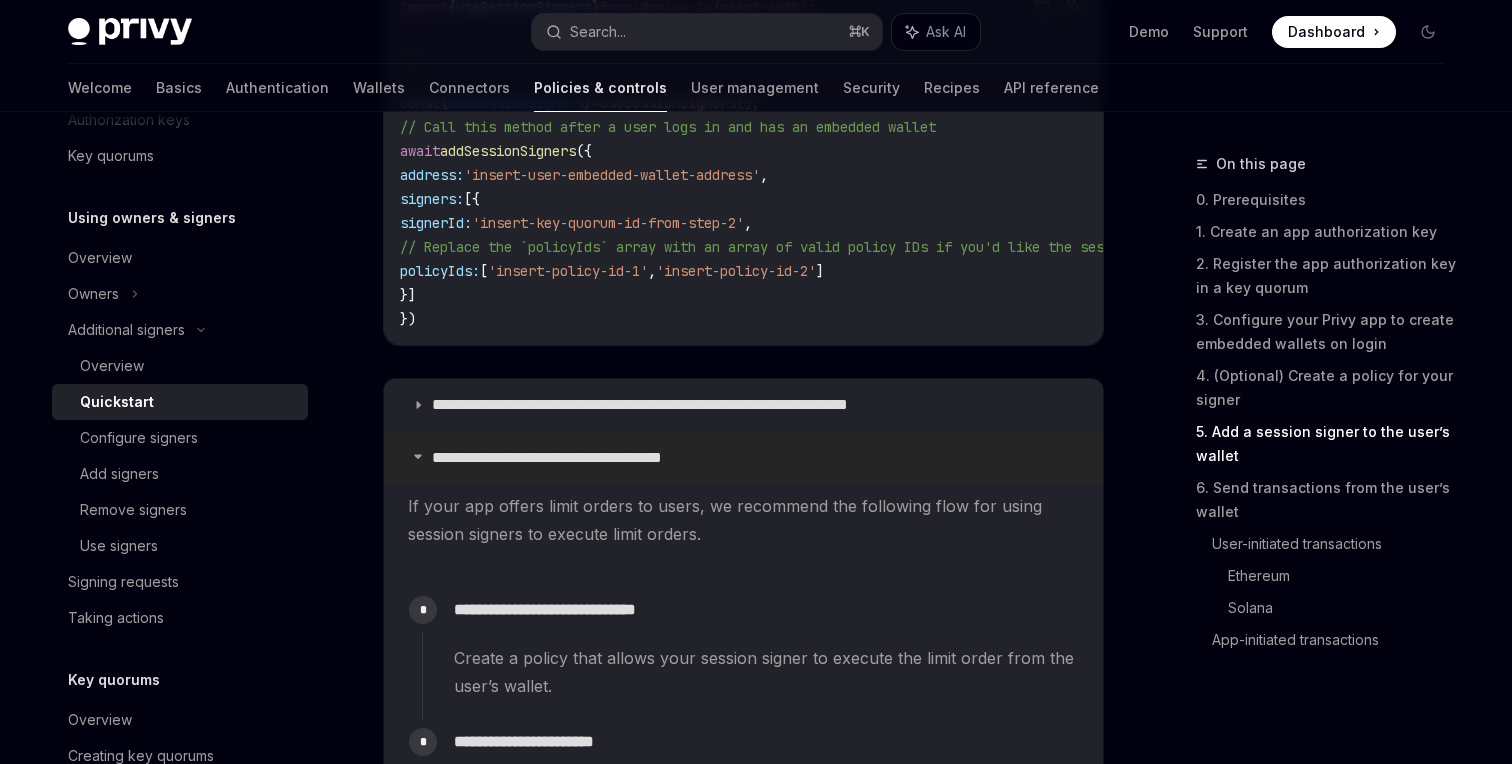click on "**********" at bounding box center [743, 458] 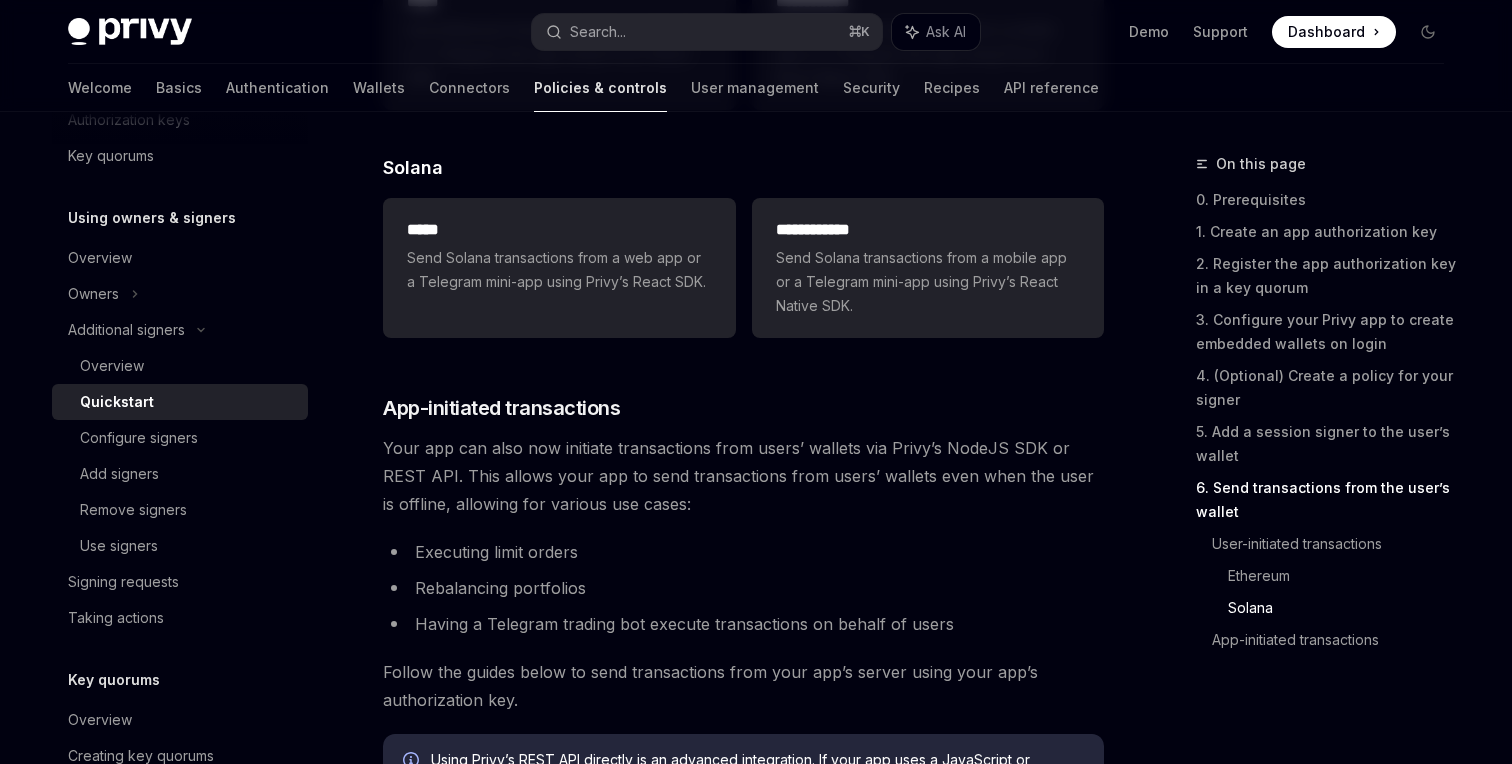 scroll, scrollTop: 4507, scrollLeft: 0, axis: vertical 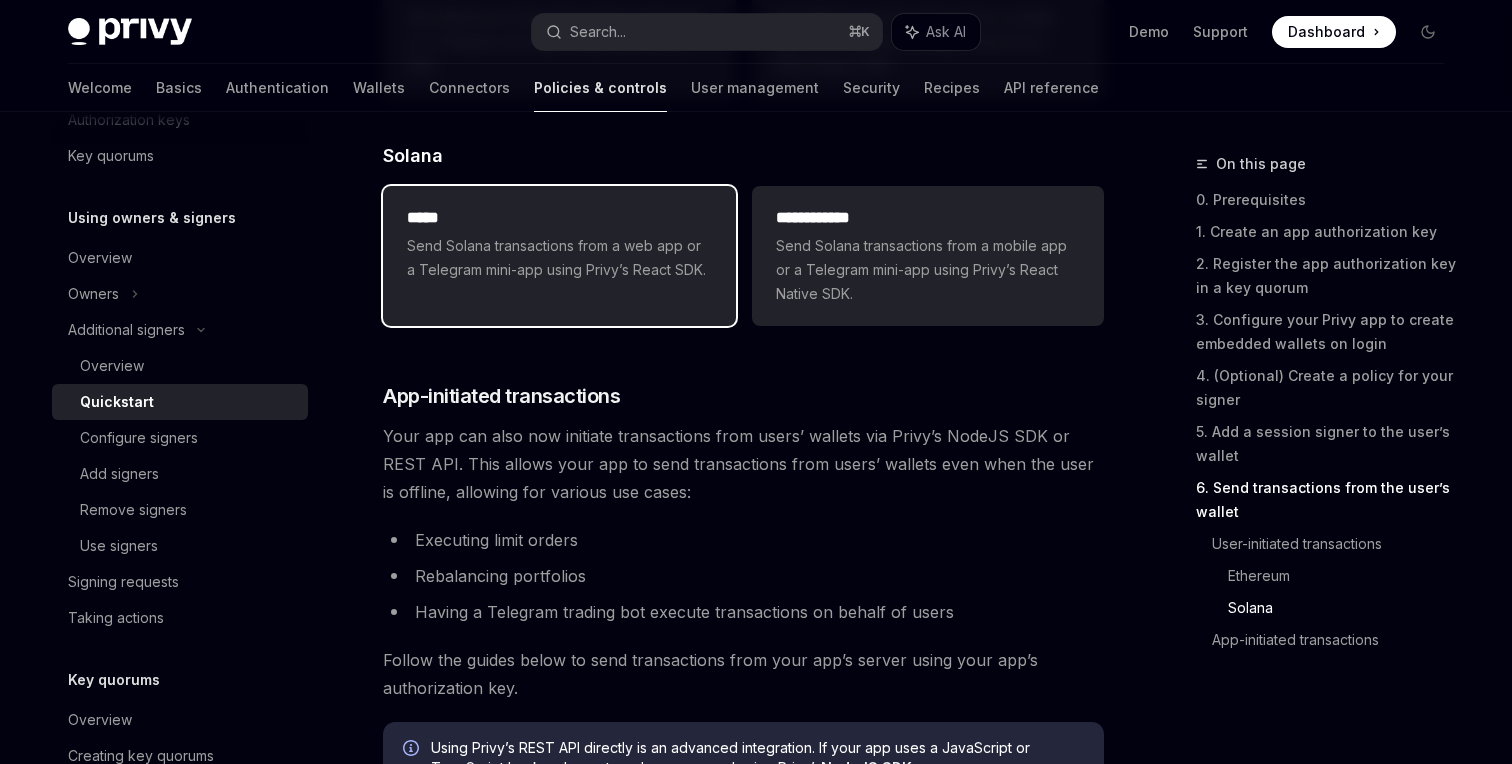 click on "***** Send Solana transactions from a web app or a Telegram mini-app using Privy’s React SDK." at bounding box center (559, 244) 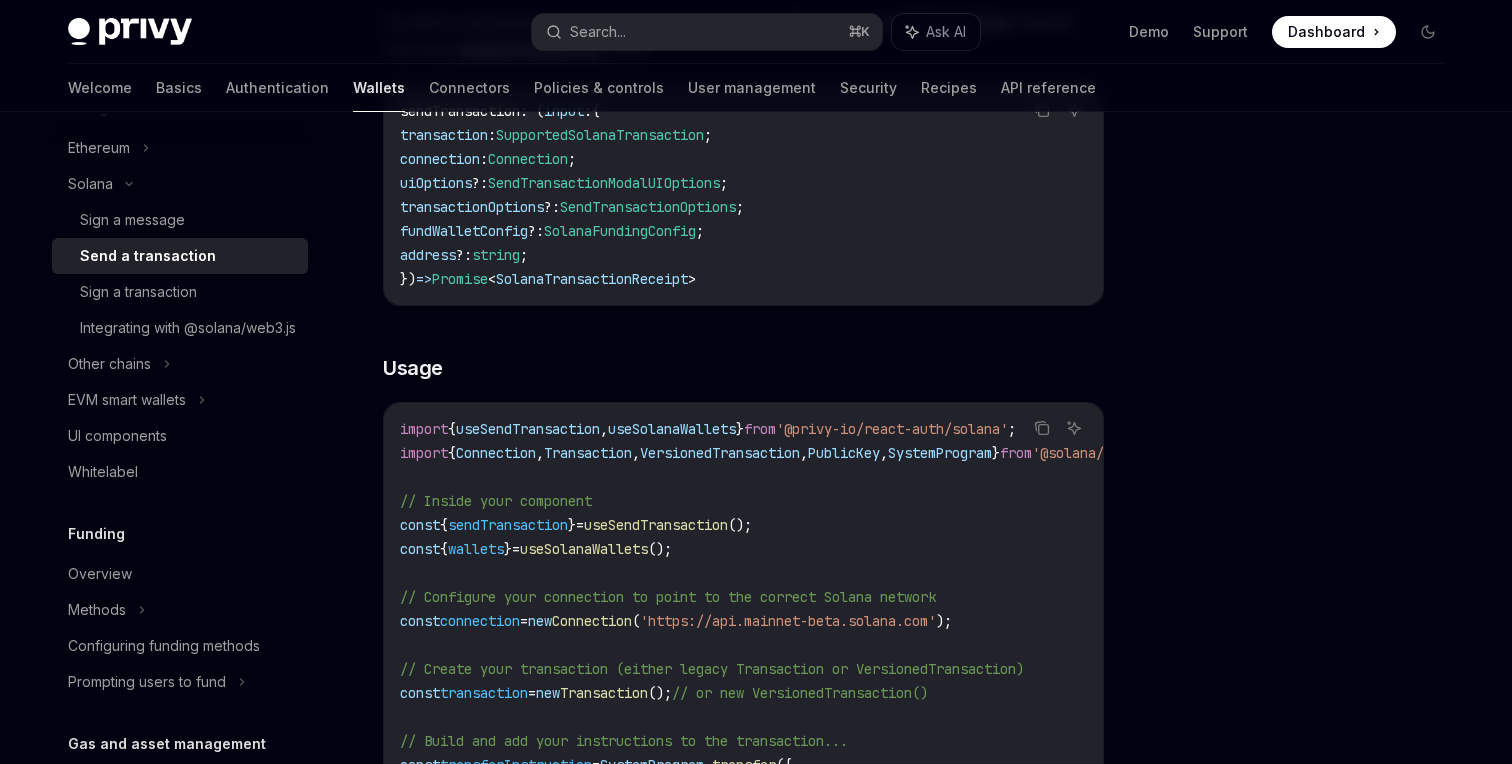 scroll, scrollTop: 441, scrollLeft: 0, axis: vertical 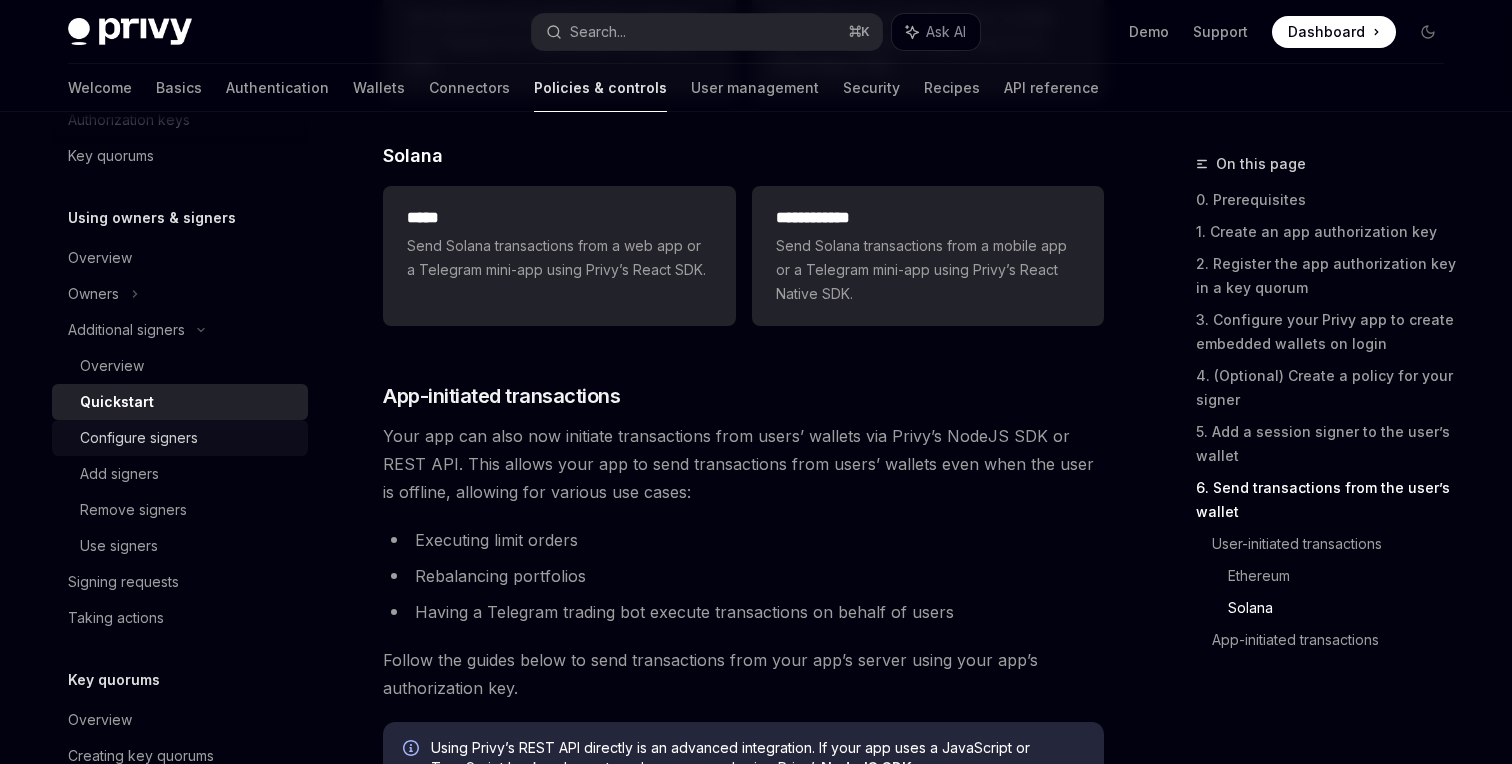 click on "Configure signers" at bounding box center (139, 438) 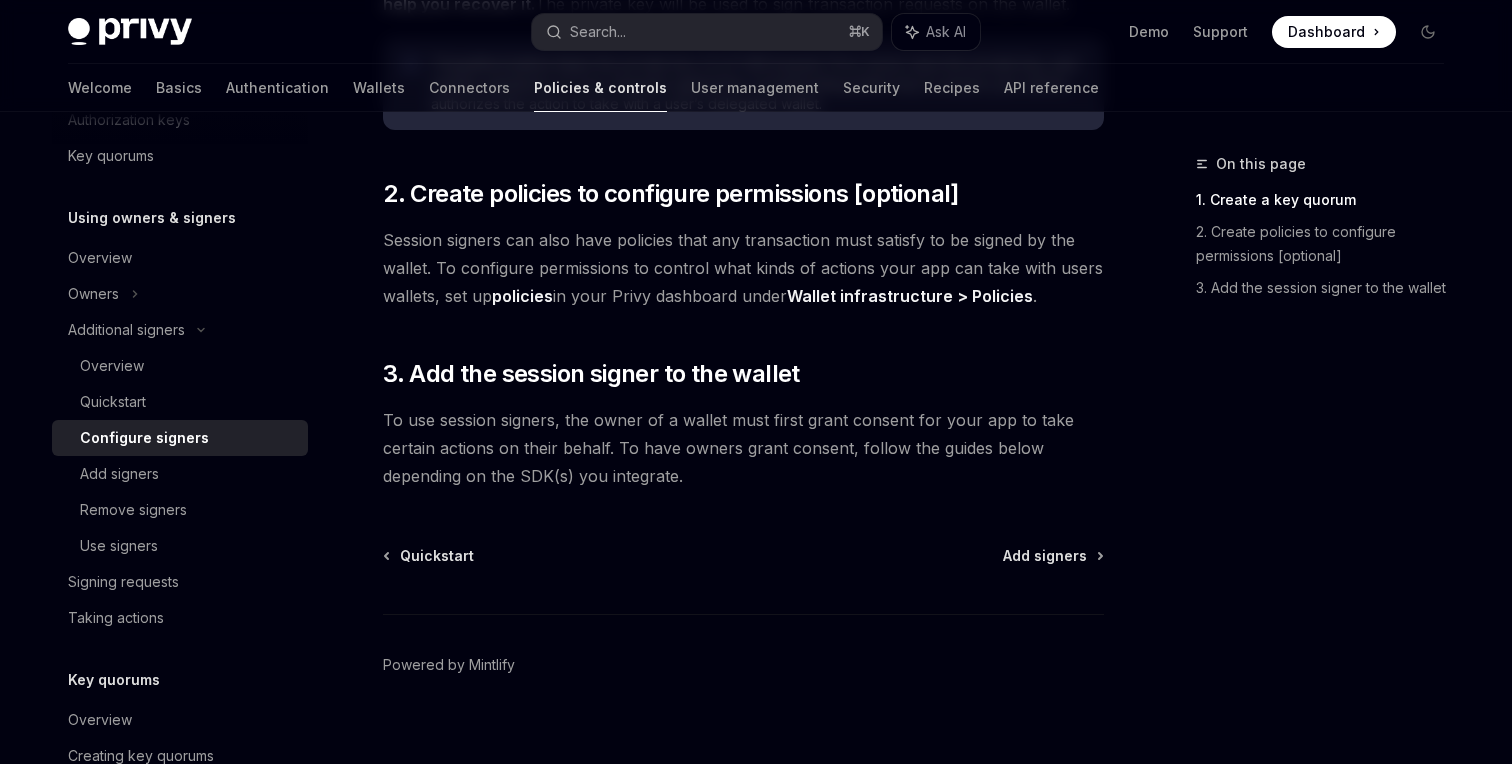 scroll, scrollTop: 693, scrollLeft: 0, axis: vertical 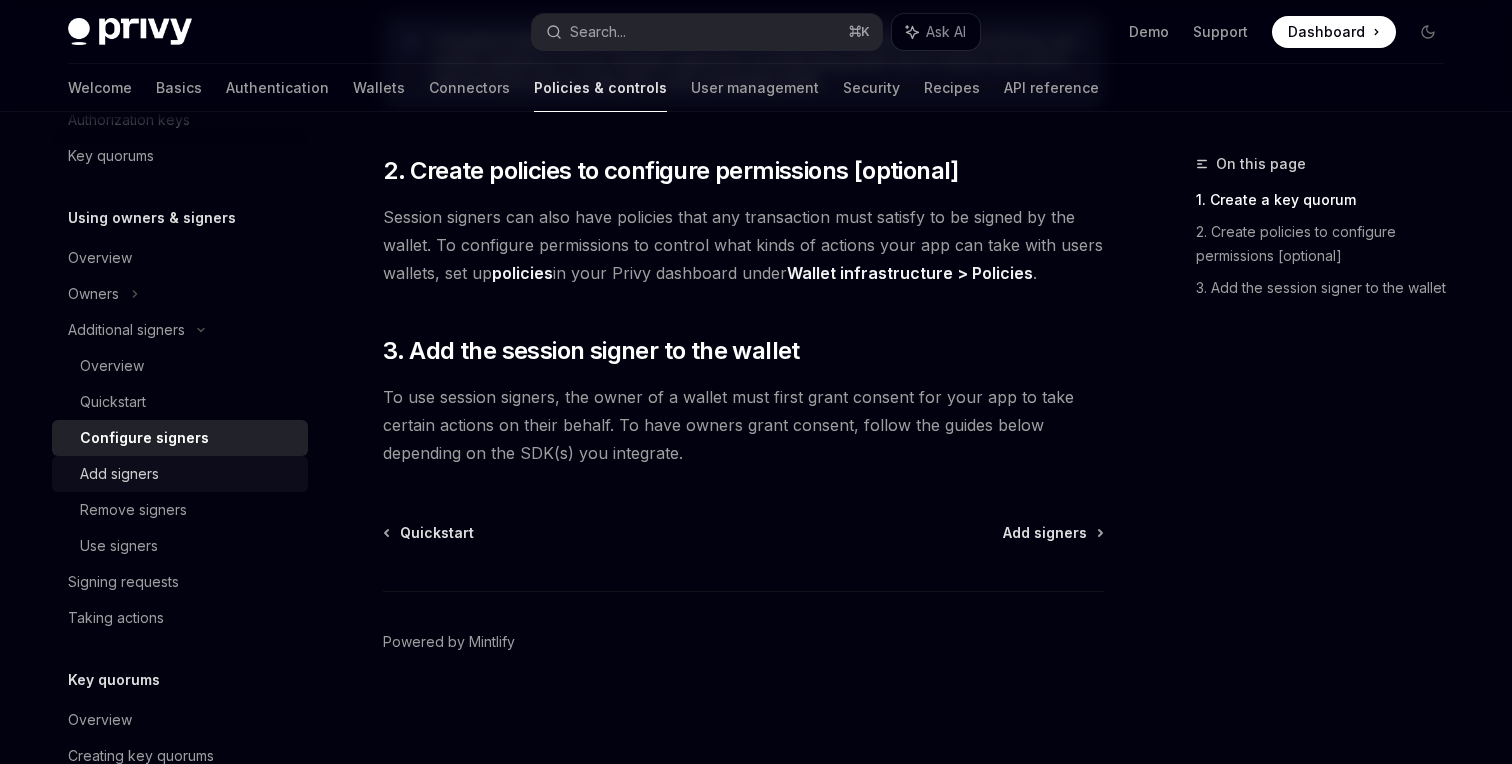 click on "Add signers" at bounding box center [119, 474] 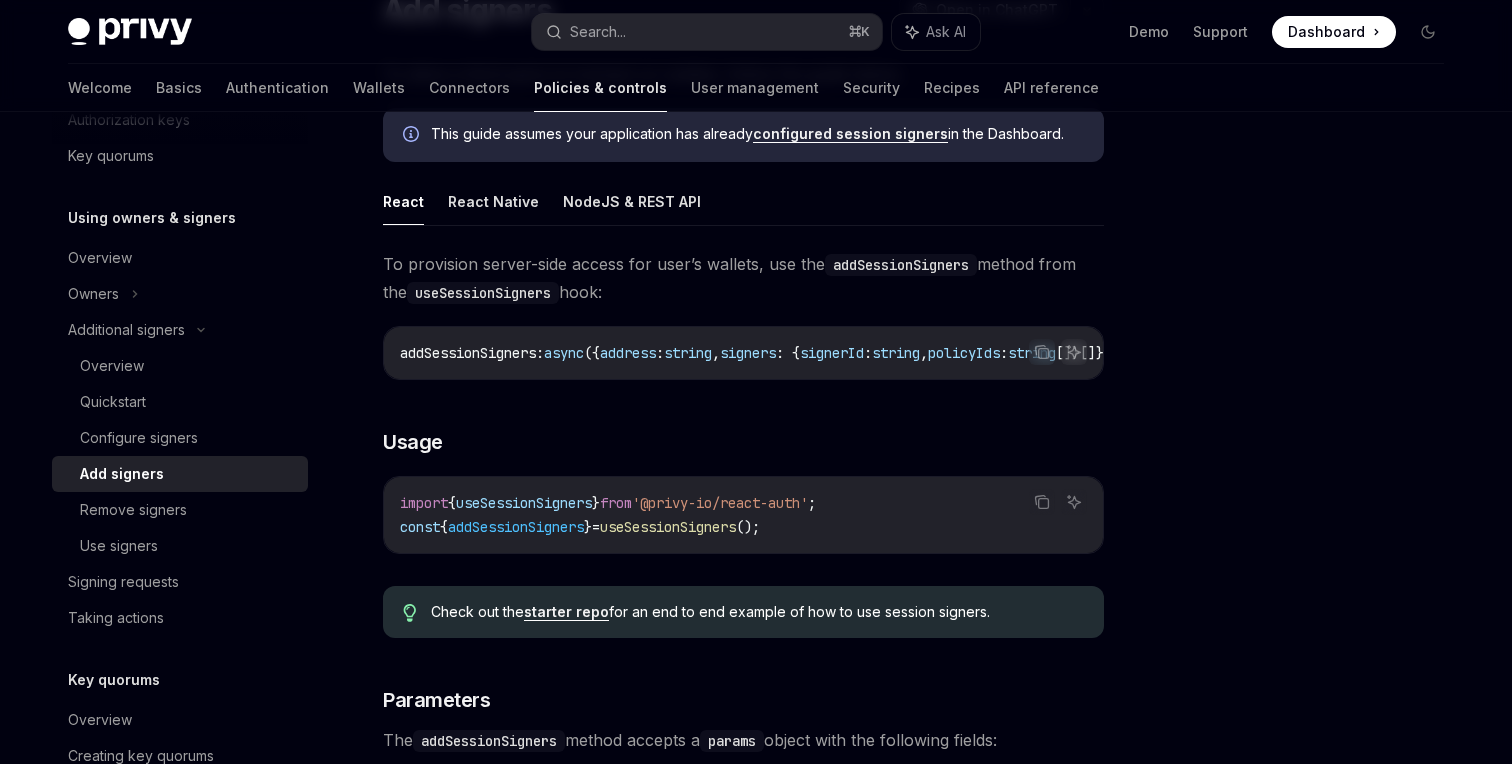 scroll, scrollTop: 193, scrollLeft: 0, axis: vertical 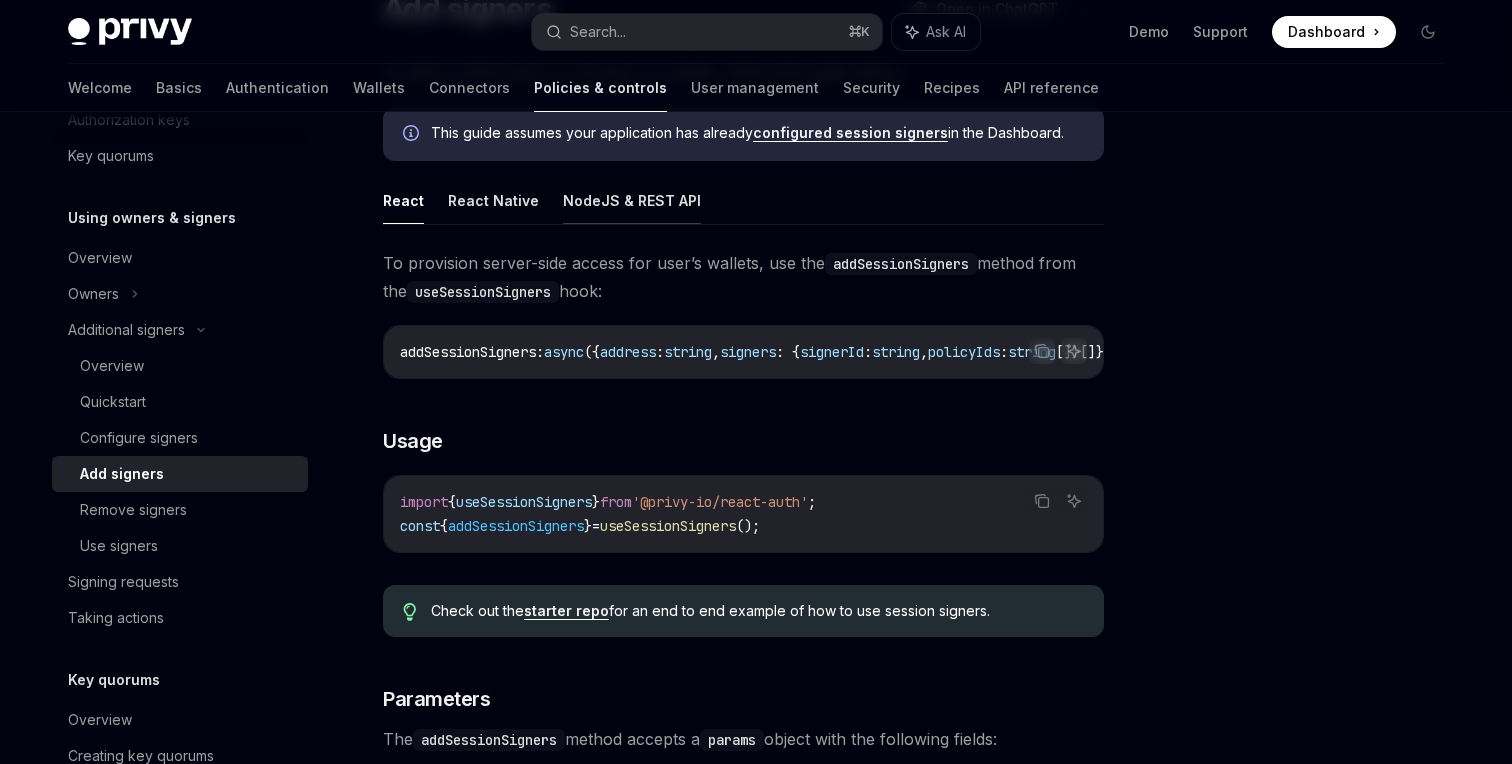 click on "NodeJS & REST API" at bounding box center (632, 200) 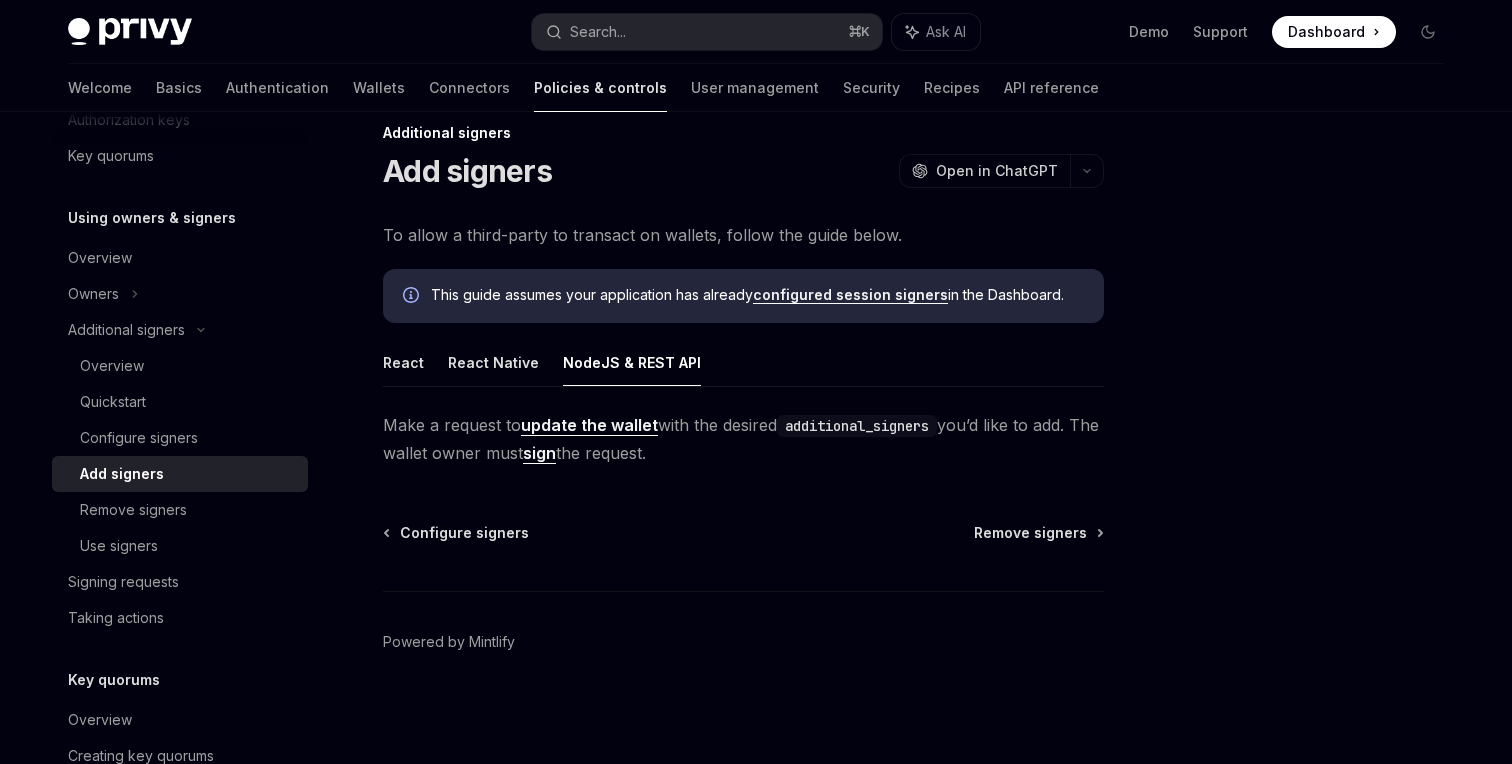 scroll, scrollTop: 0, scrollLeft: 0, axis: both 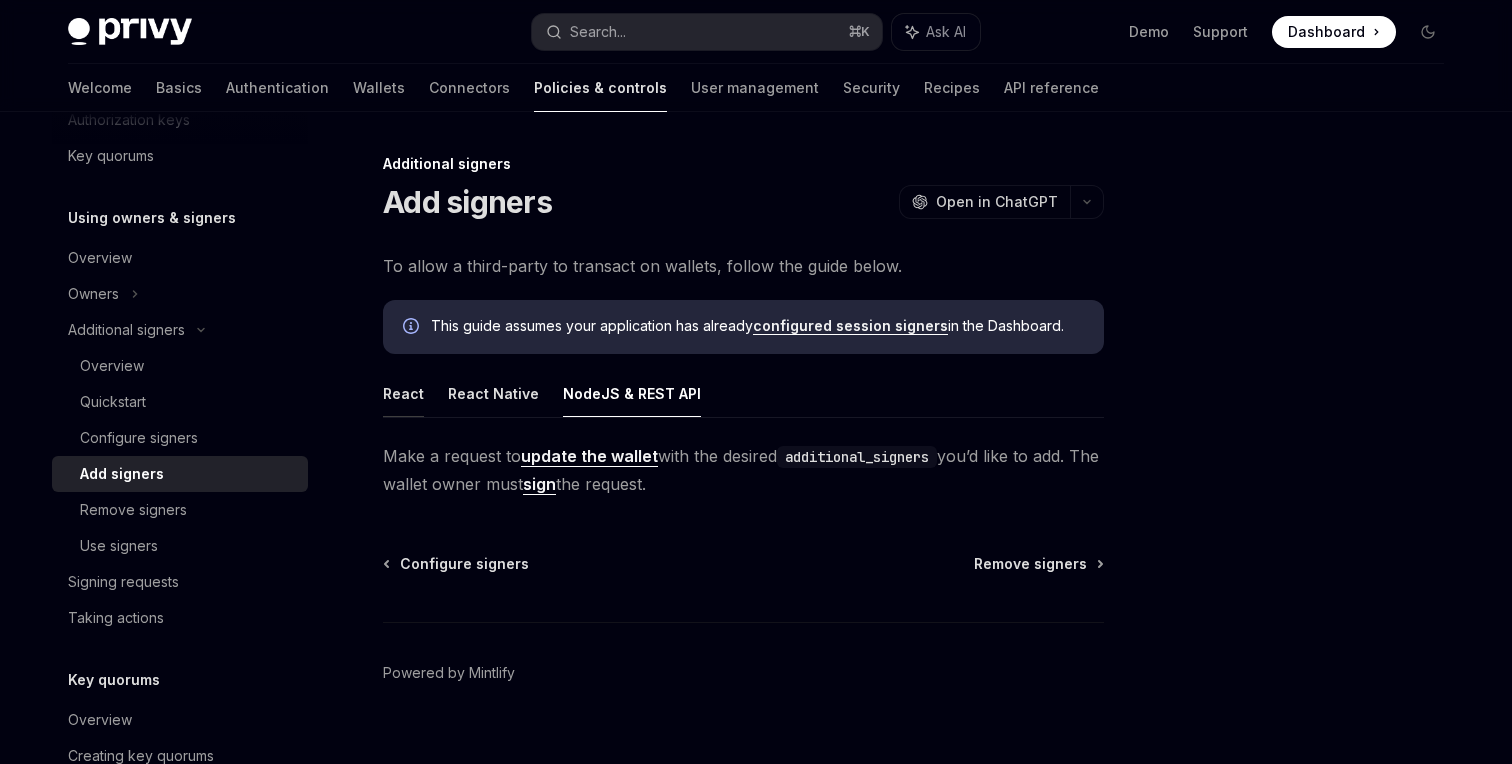 click on "React" at bounding box center [403, 393] 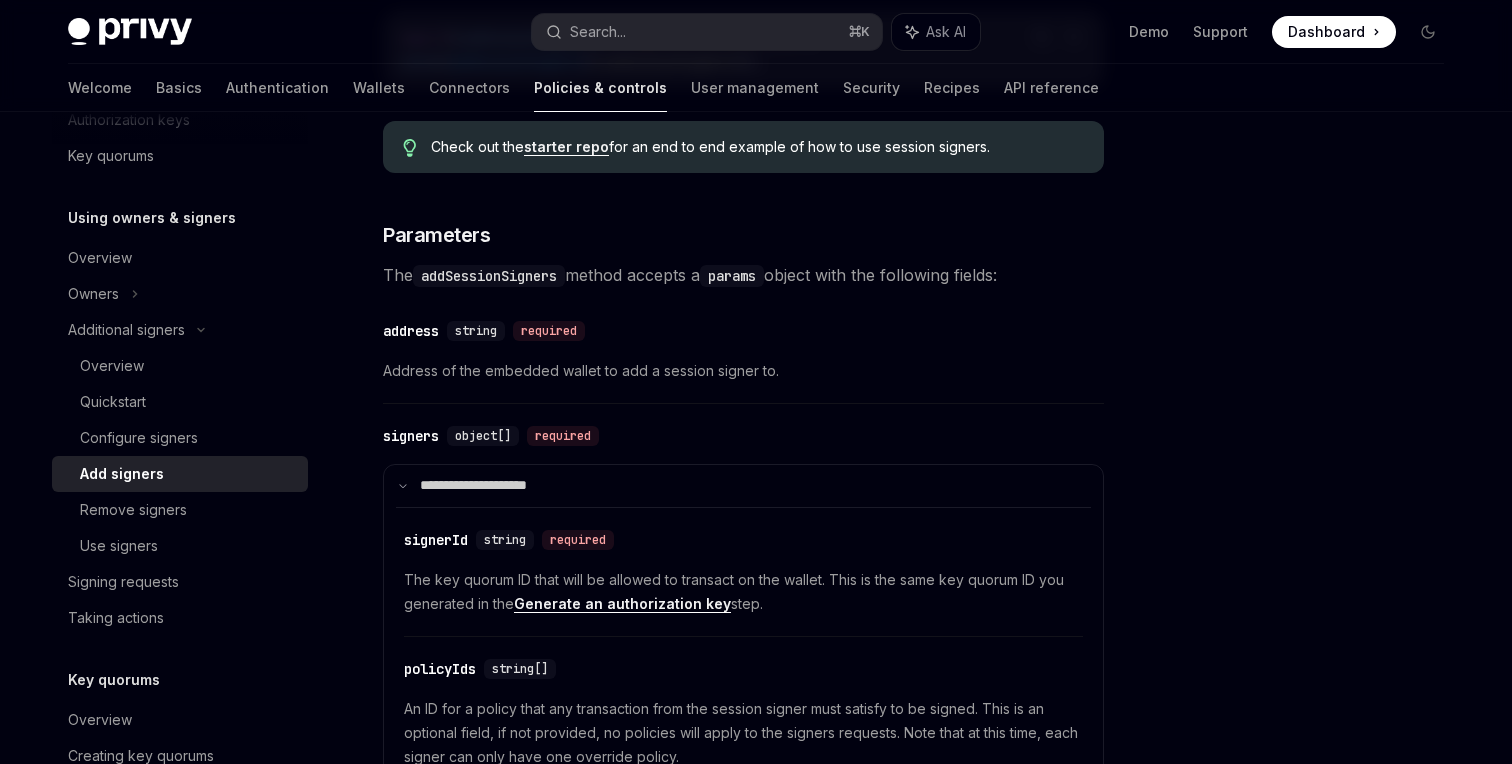 scroll, scrollTop: 652, scrollLeft: 0, axis: vertical 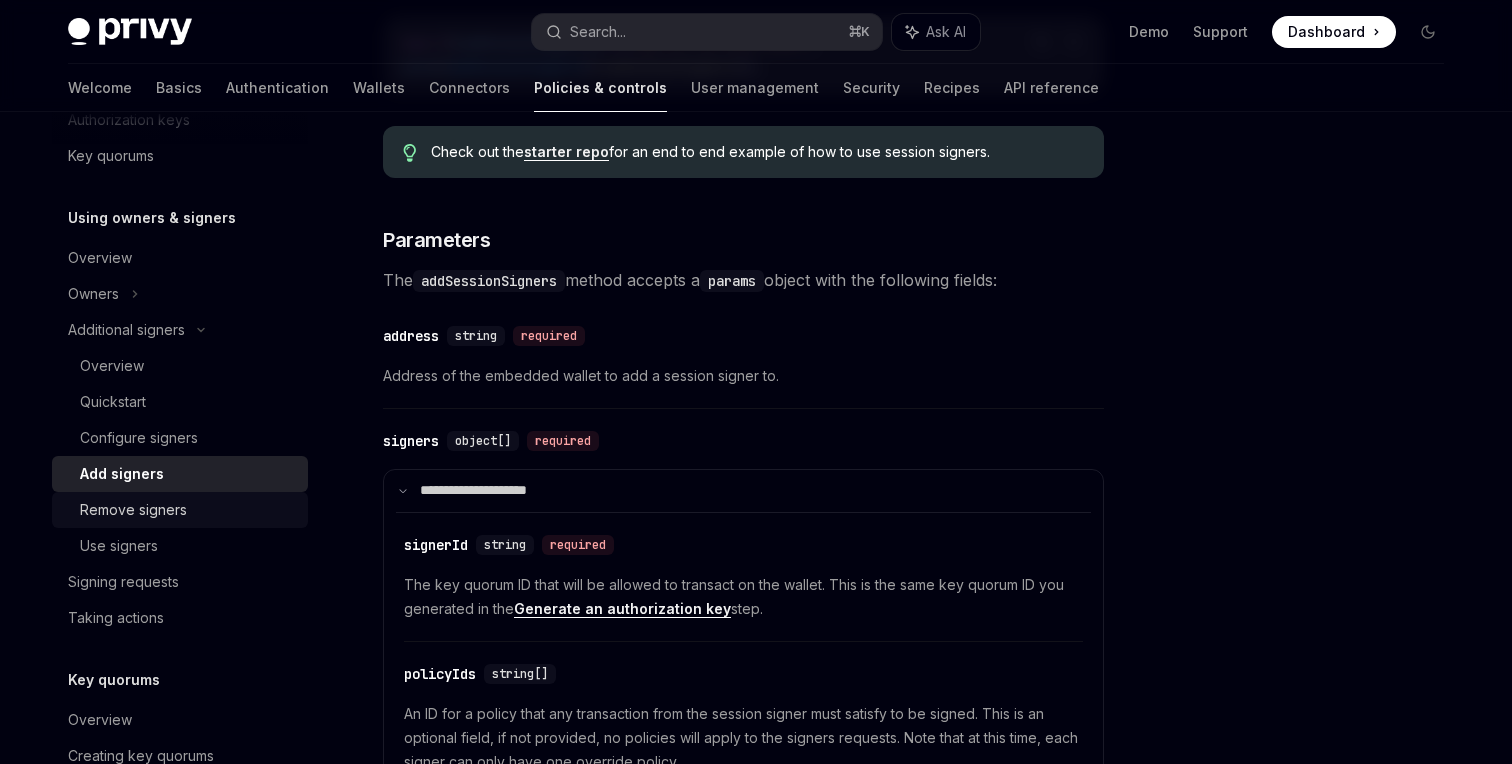 click on "Remove signers" at bounding box center (188, 510) 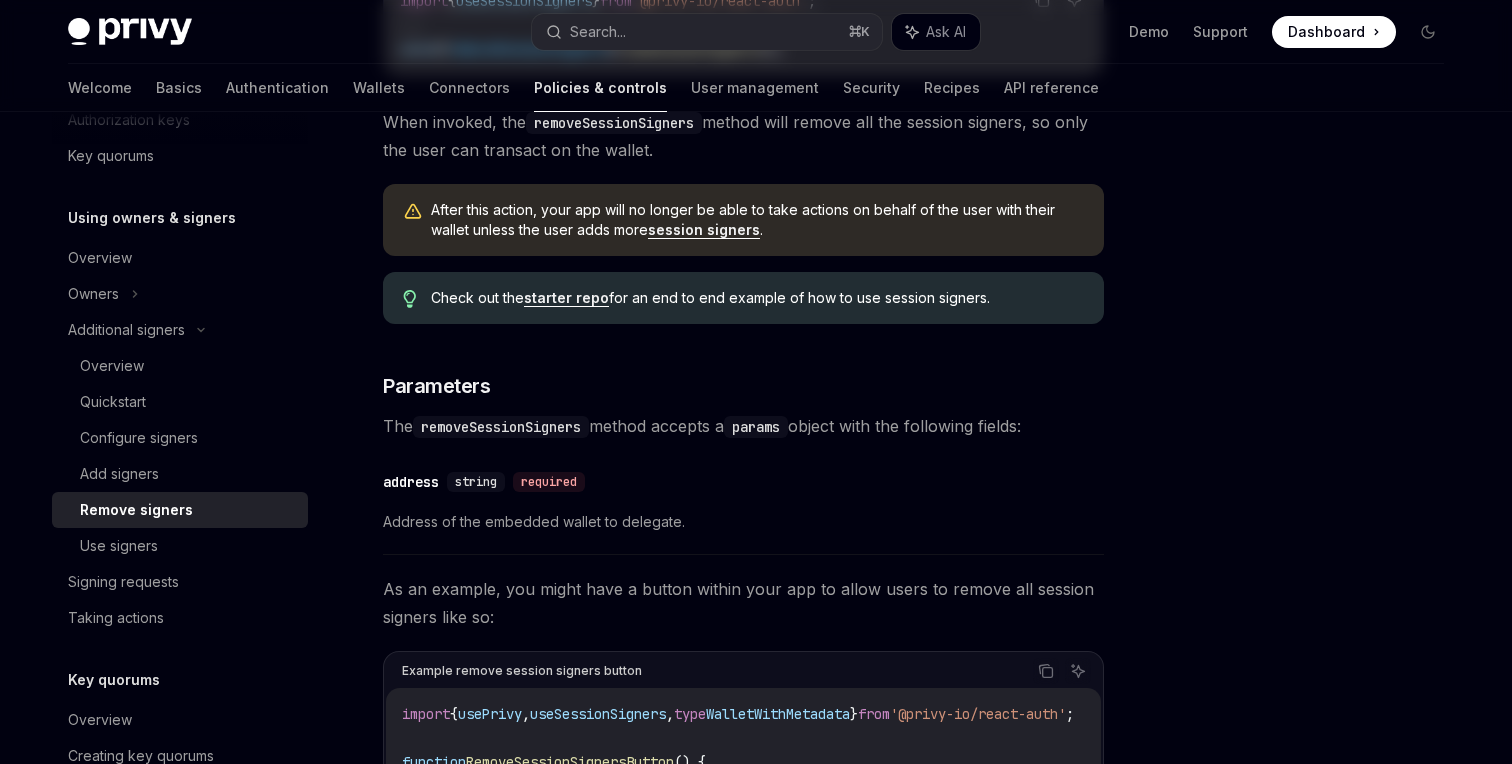 scroll, scrollTop: 0, scrollLeft: 0, axis: both 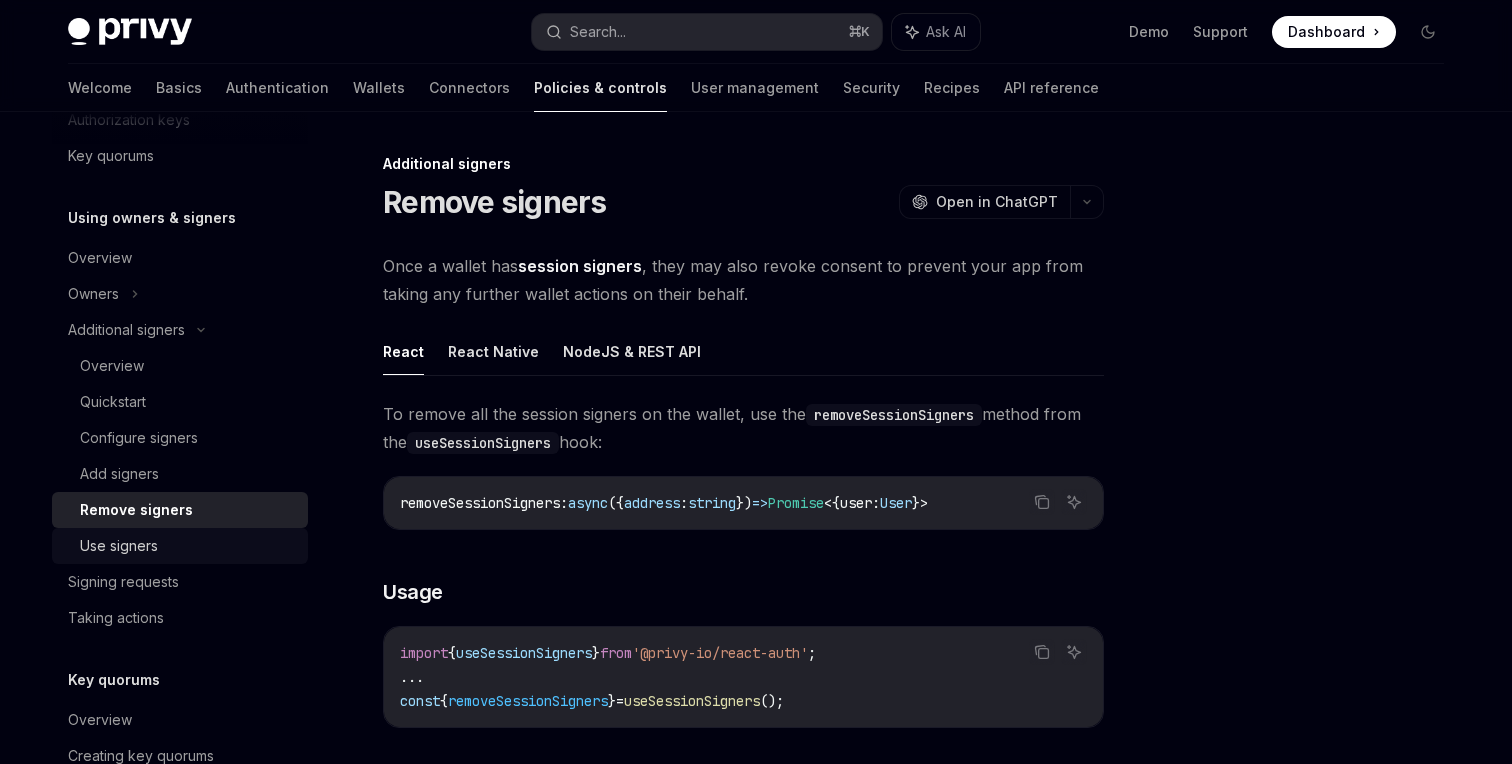 click on "Use signers" at bounding box center [188, 546] 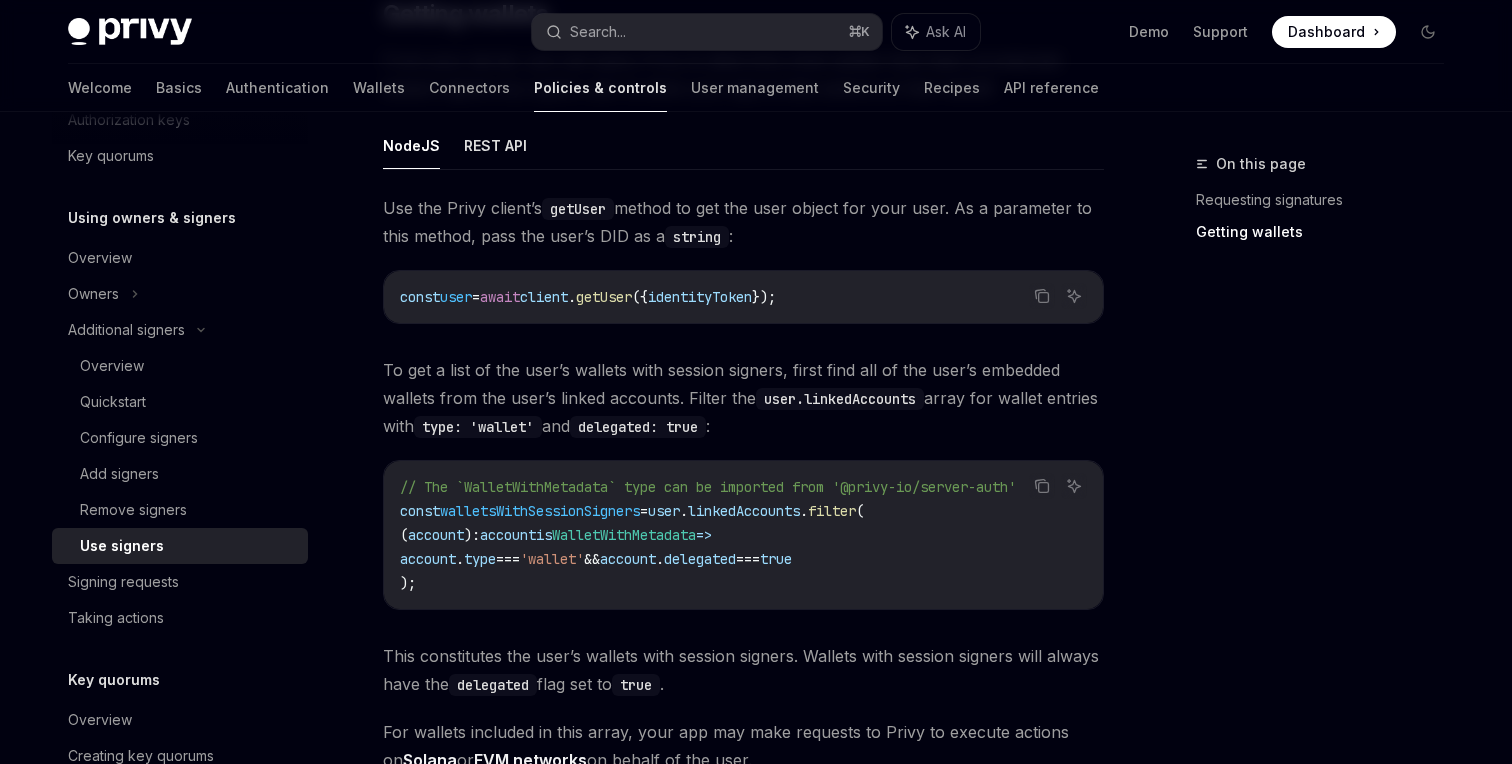 scroll, scrollTop: 1081, scrollLeft: 0, axis: vertical 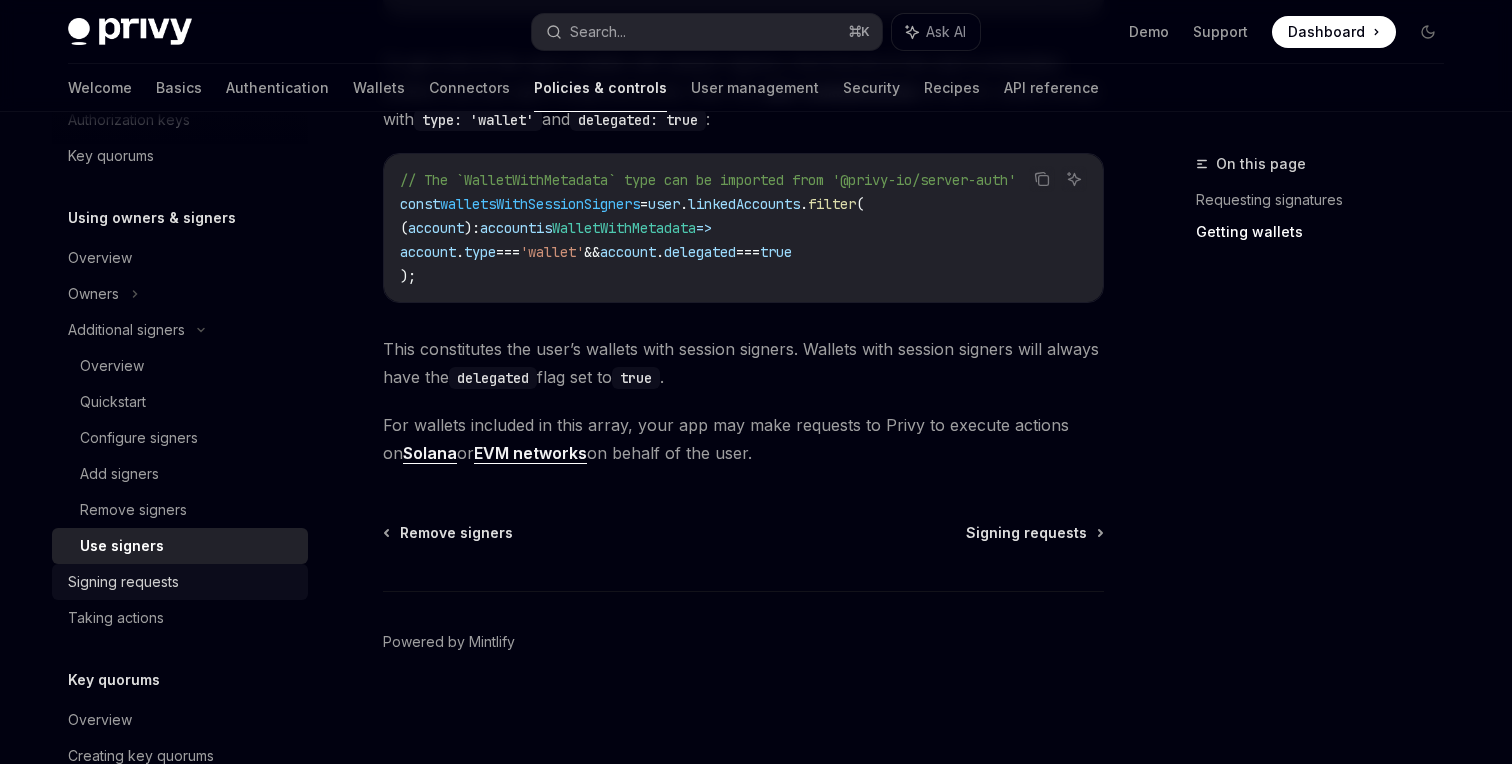 click on "Signing requests" at bounding box center (123, 582) 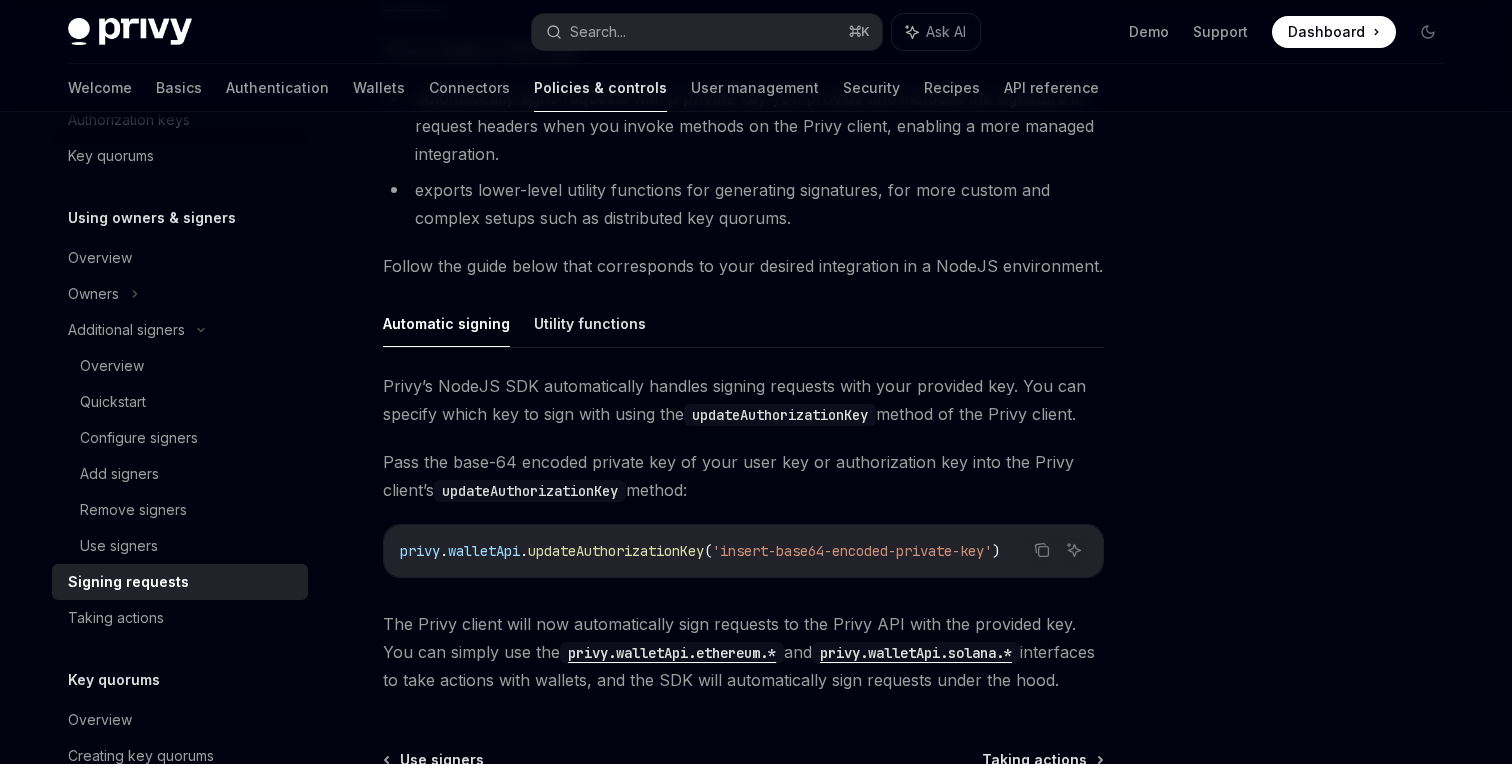 scroll, scrollTop: 455, scrollLeft: 0, axis: vertical 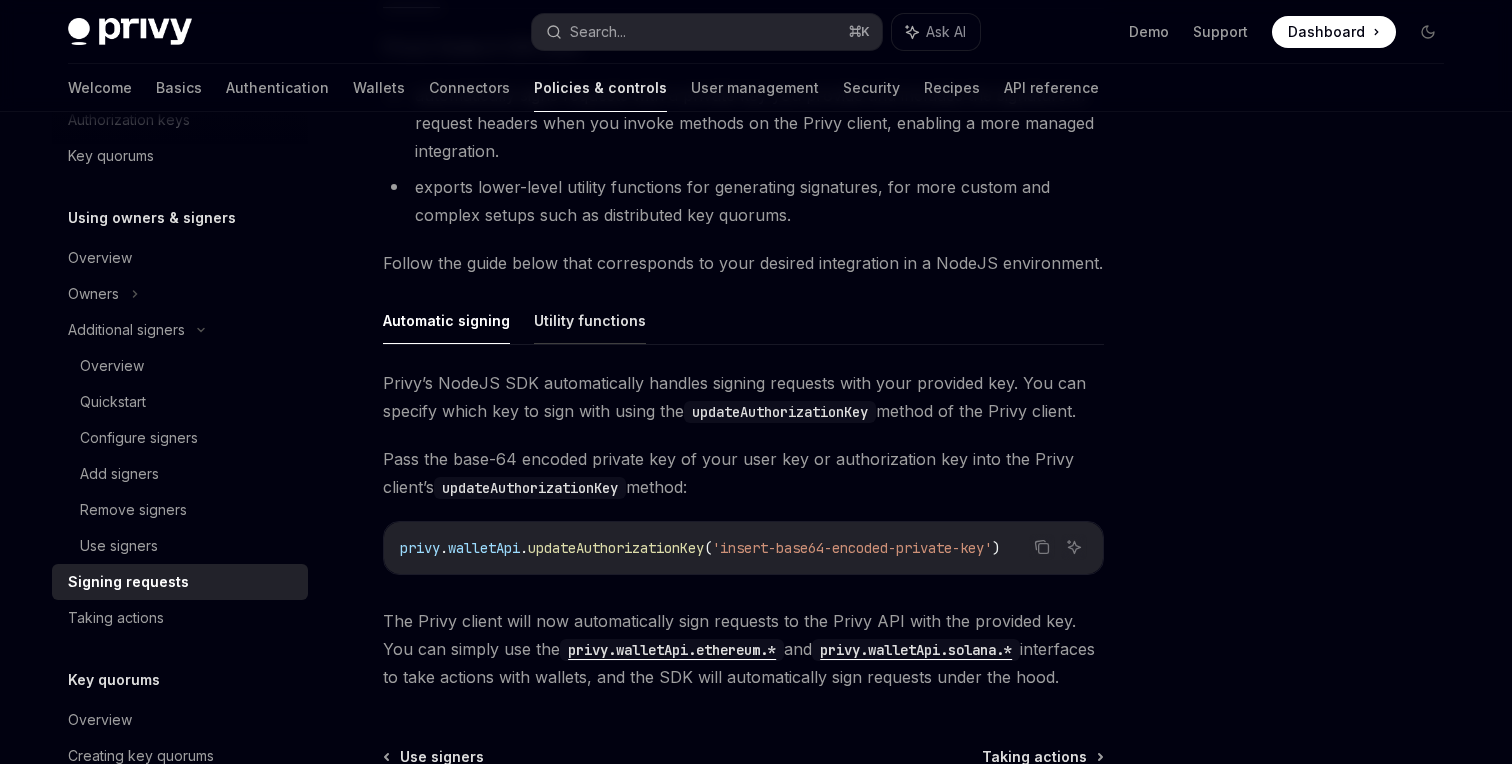 click on "Utility functions" at bounding box center [590, 320] 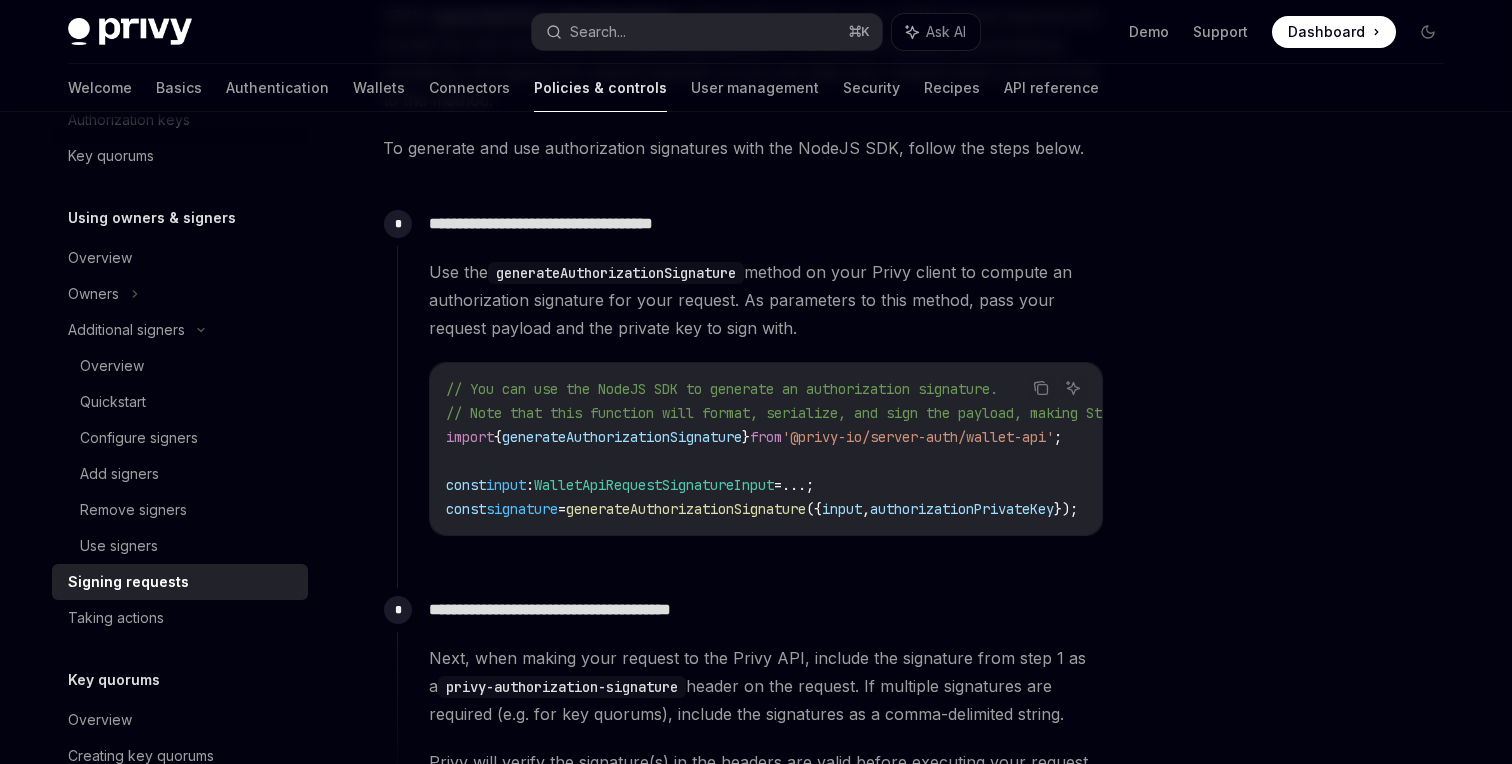 scroll, scrollTop: 1277, scrollLeft: 0, axis: vertical 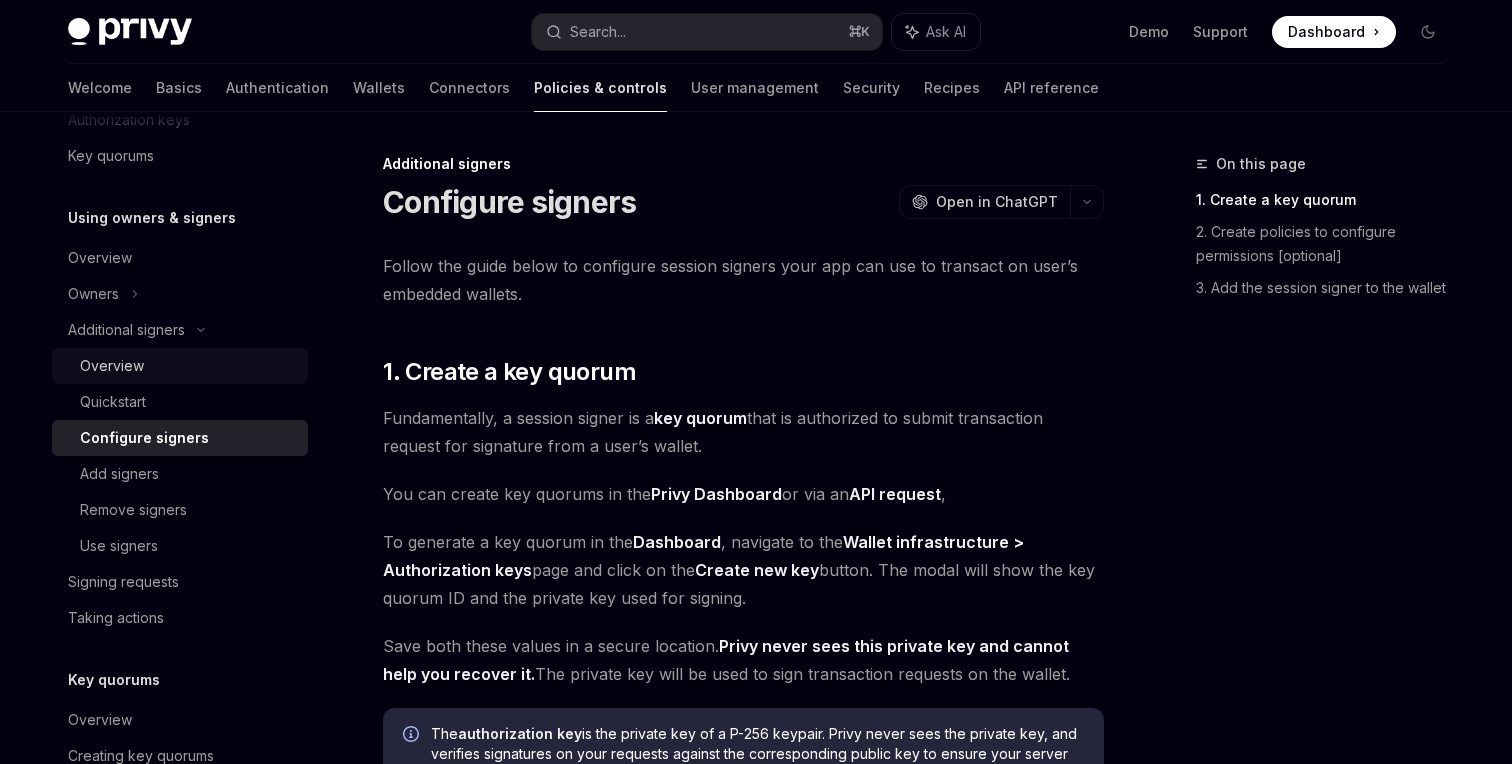click on "Overview" at bounding box center [112, 366] 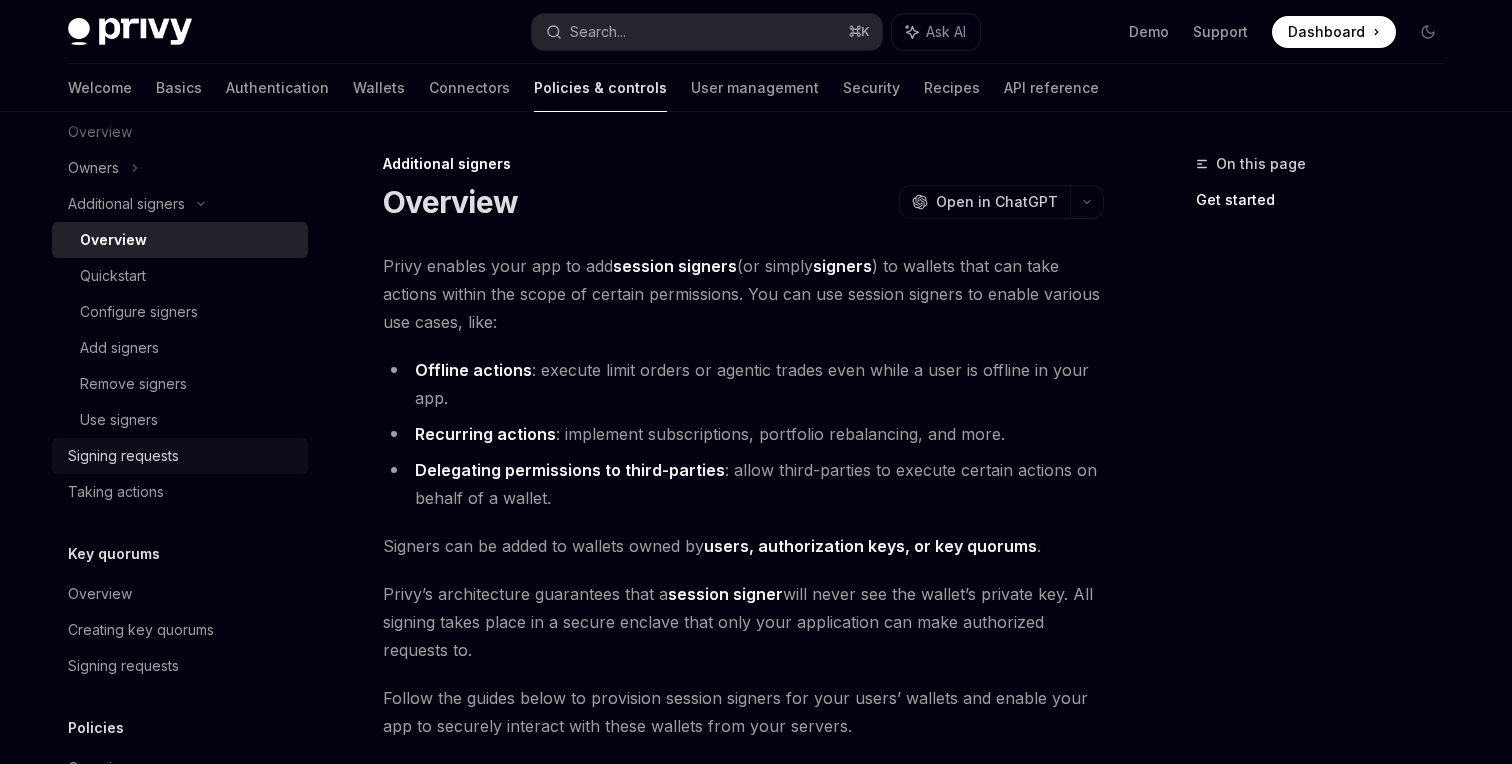 scroll, scrollTop: 640, scrollLeft: 0, axis: vertical 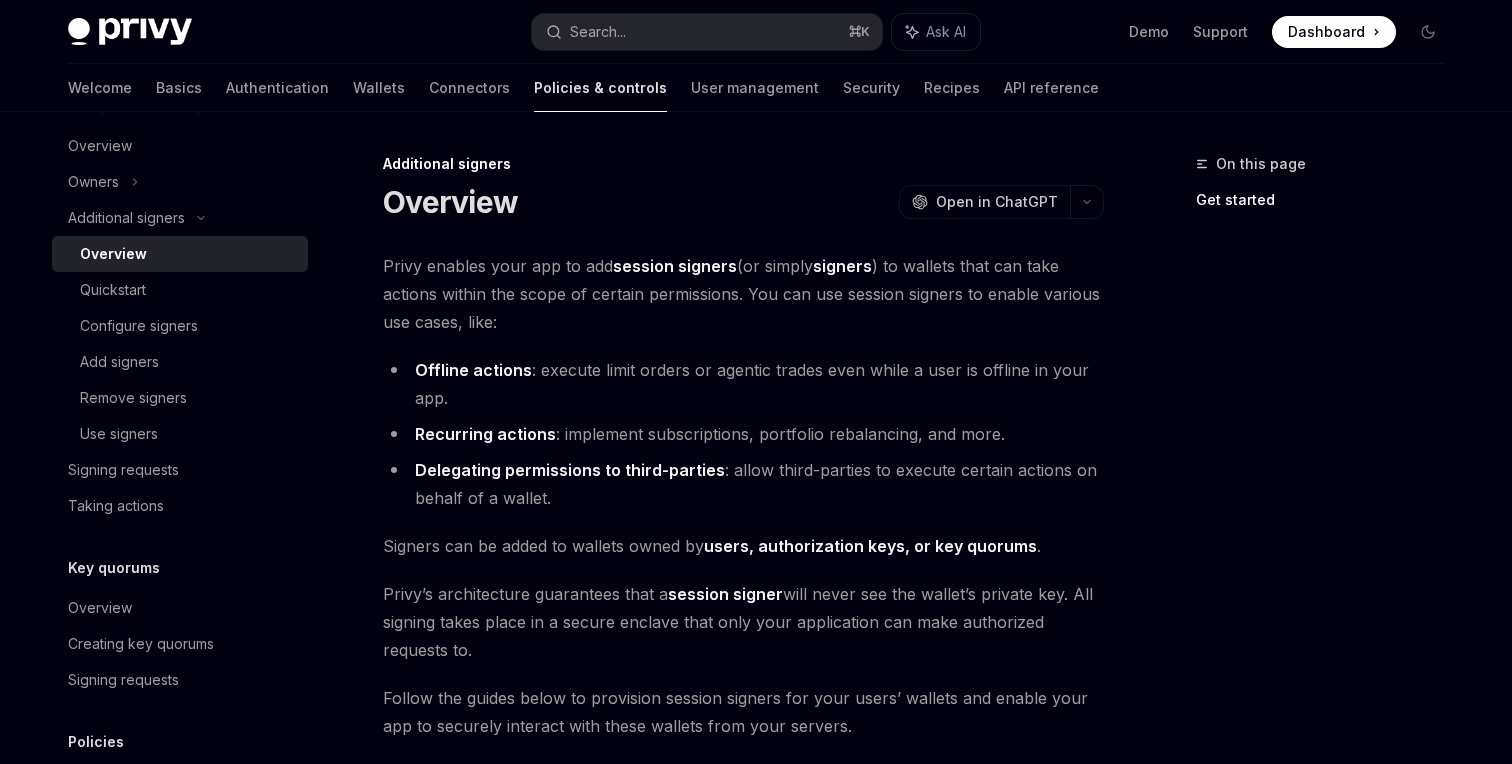 drag, startPoint x: 537, startPoint y: 653, endPoint x: 373, endPoint y: 264, distance: 422.15756 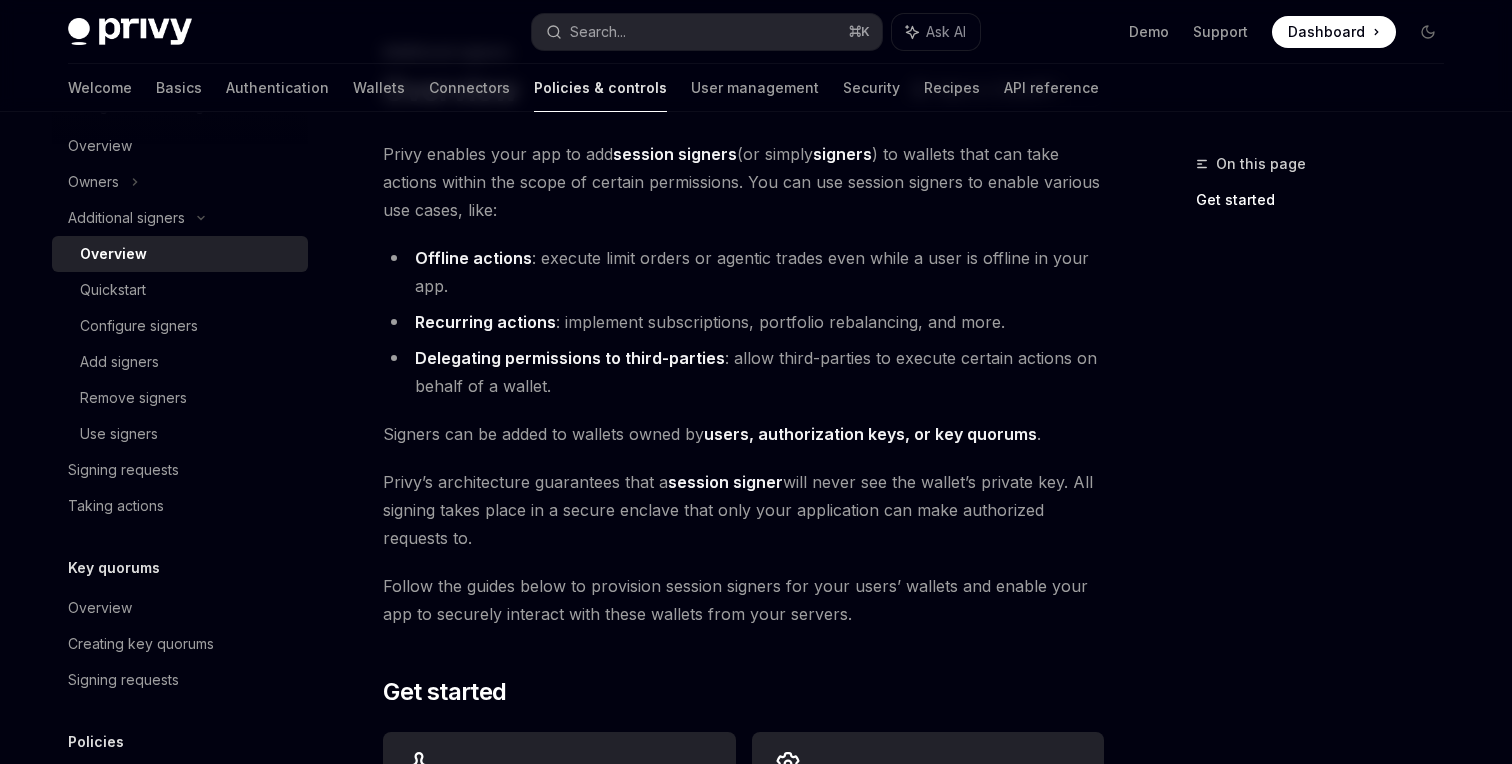 scroll, scrollTop: 119, scrollLeft: 0, axis: vertical 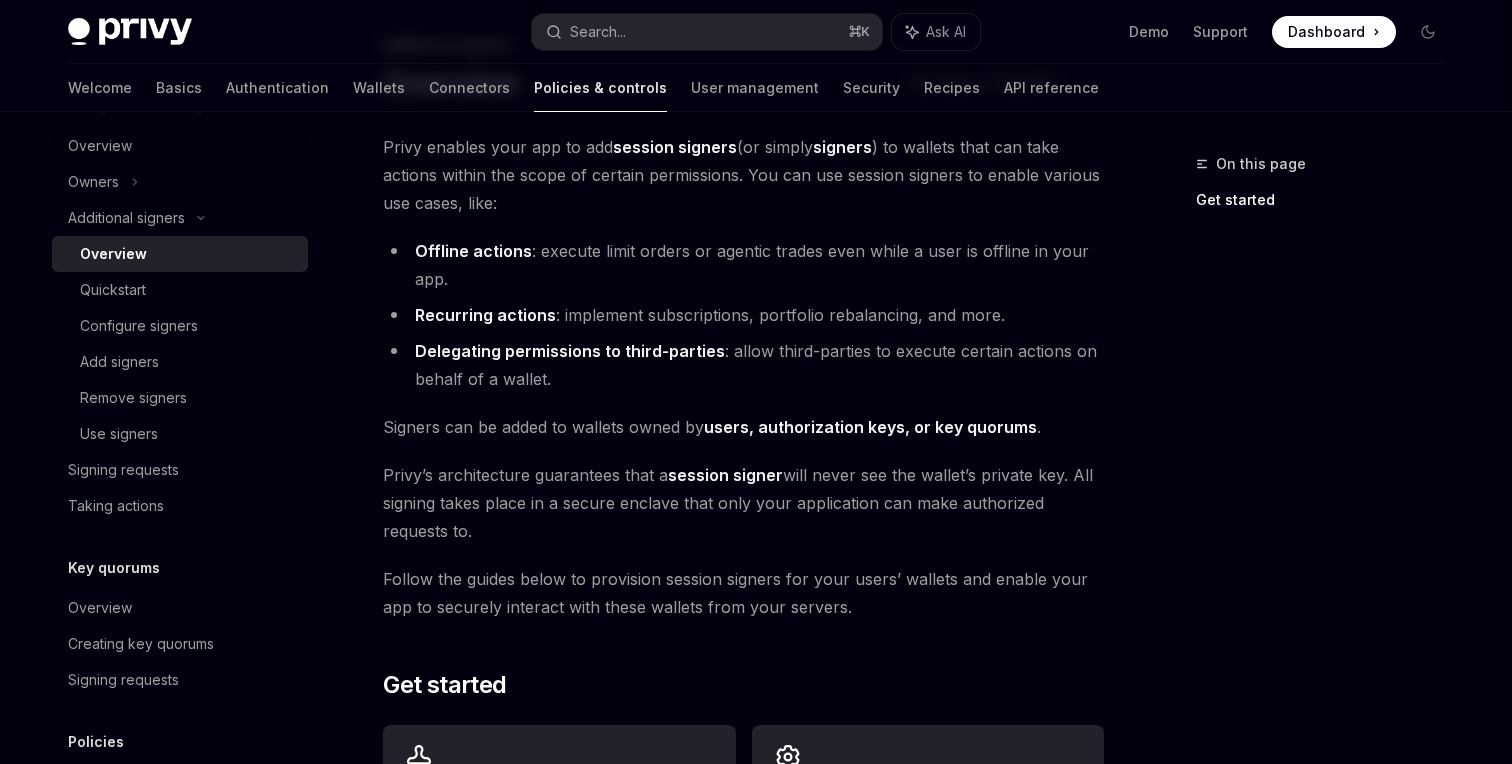 copy on "Privy enables your app to add  session signers  (or simply  signers ) to wallets that can take actions within the scope of certain permissions. You can use session signers to enable various use cases, like:
Offline actions : execute limit orders or agentic trades even while a user is offline in your app.
Recurring actions : implement subscriptions, portfolio rebalancing, and more.
Delegating permissions to third-parties : allow third-parties to execute certain actions on behalf of a wallet.
Signers can be added to wallets owned by  users, authorization keys, or key quorums .
Privy’s architecture guarantees that a  session signer  will never see the wallet’s private key. All signing takes place in a secure enclave that only your application can make authorized requests to." 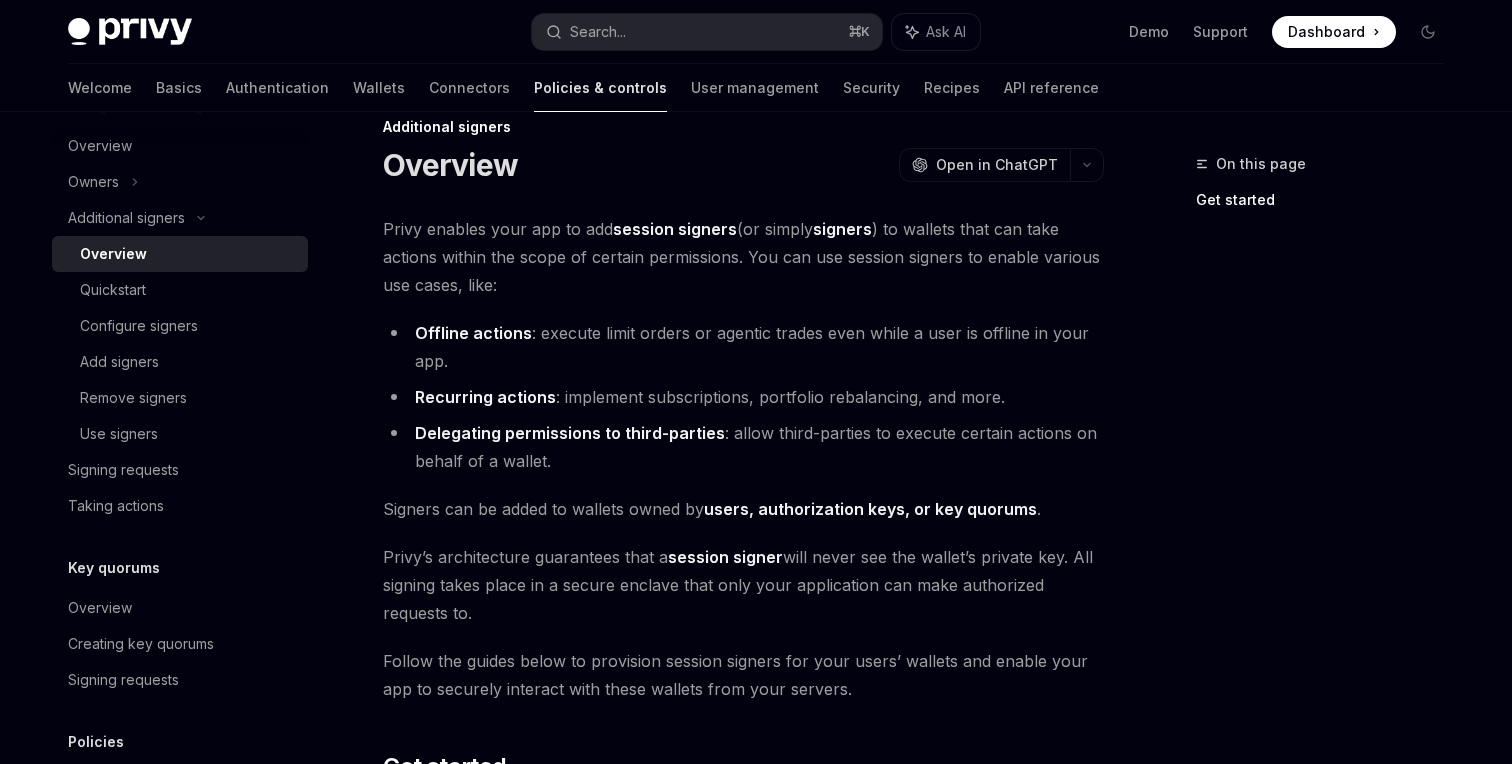 scroll, scrollTop: 0, scrollLeft: 0, axis: both 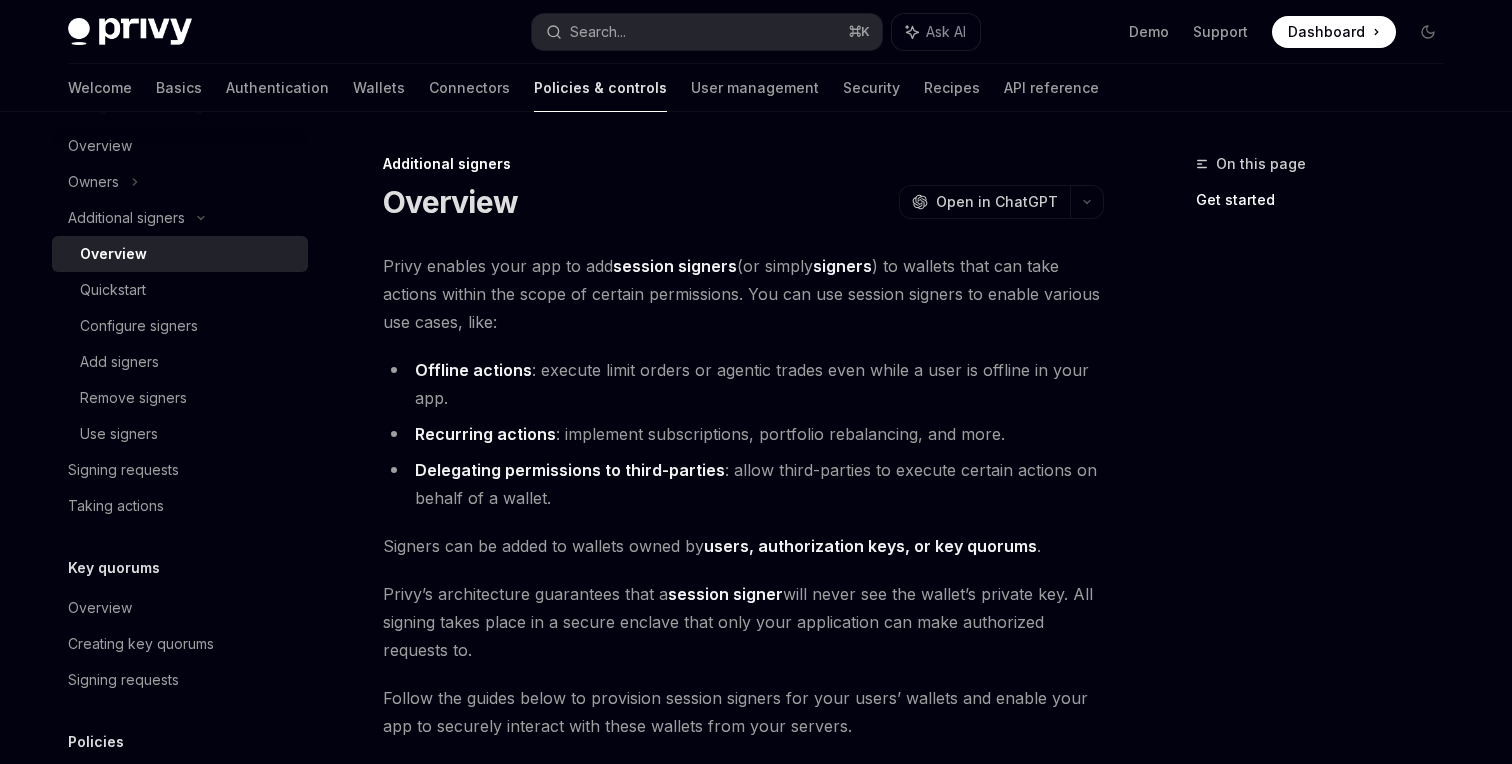 click on "**********" at bounding box center [743, 642] 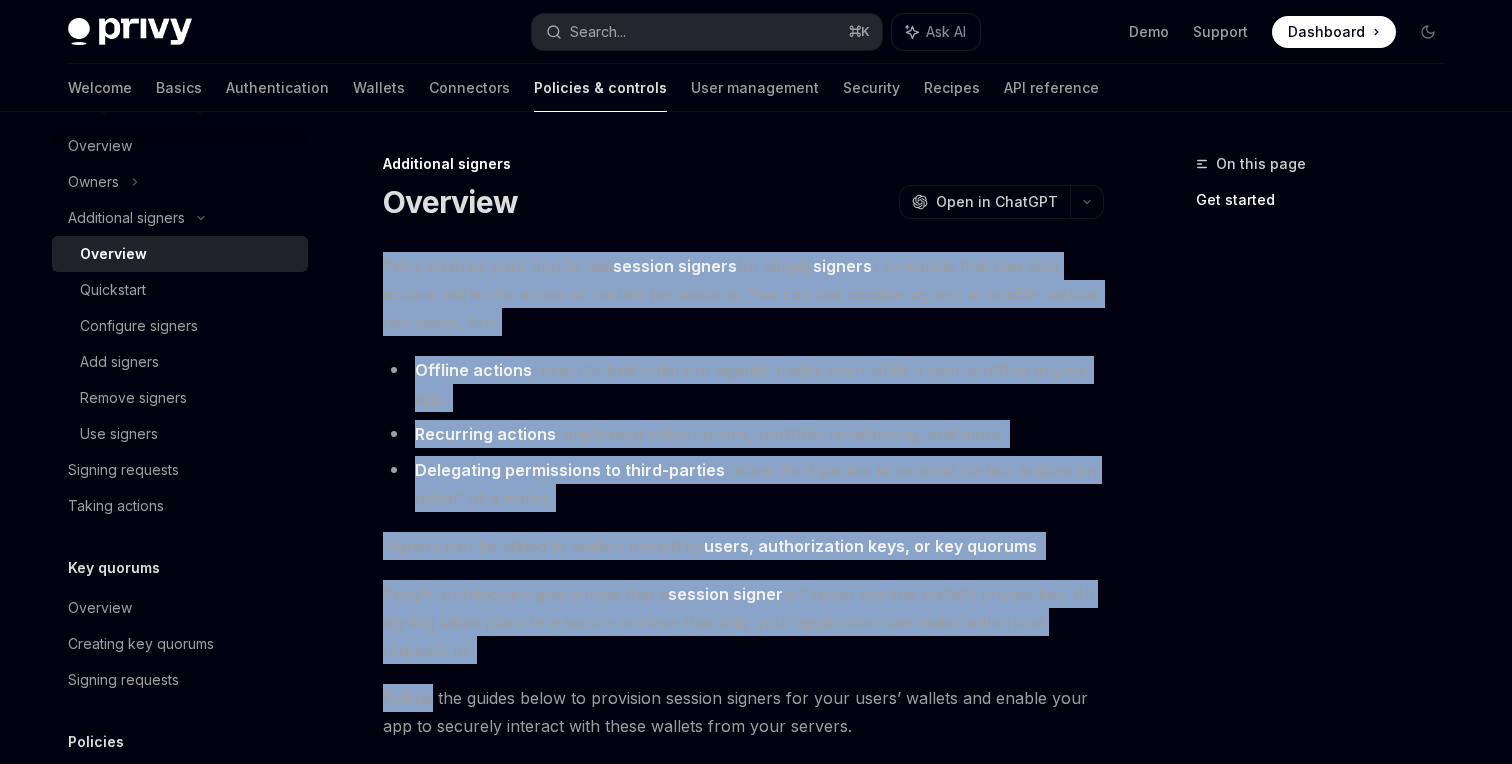 drag, startPoint x: 520, startPoint y: 665, endPoint x: 385, endPoint y: 261, distance: 425.95892 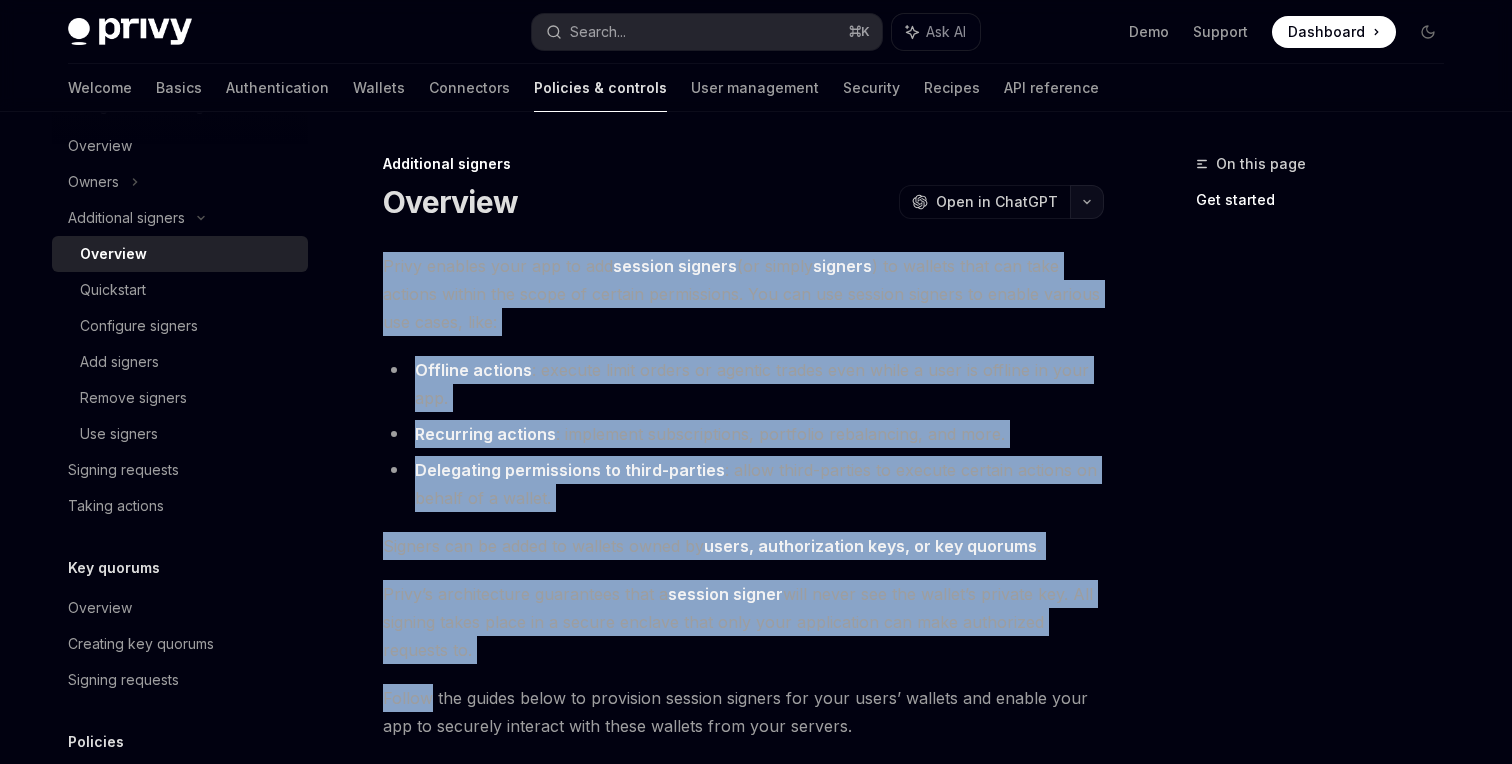 click at bounding box center (1087, 202) 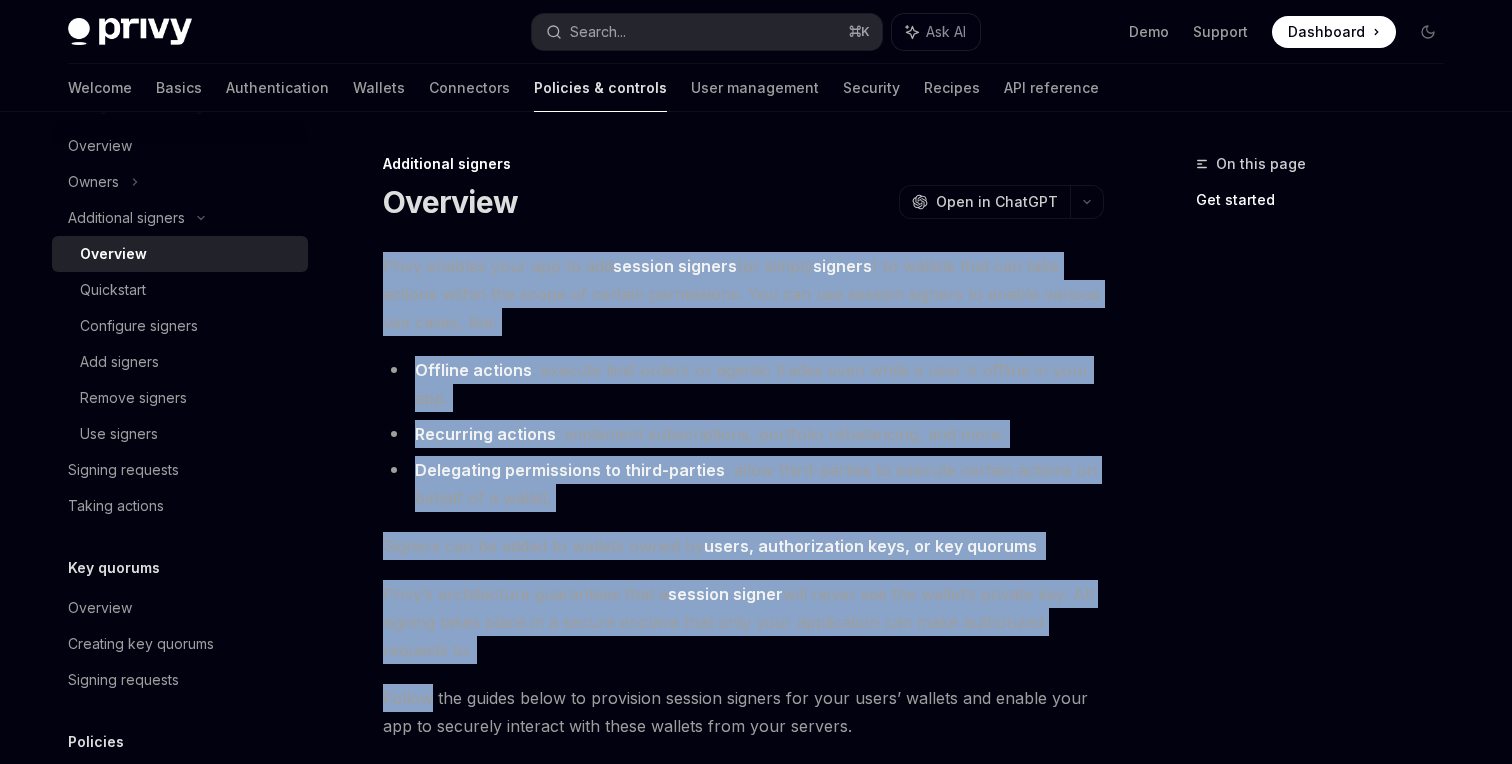 click on "**********" at bounding box center [756, 720] 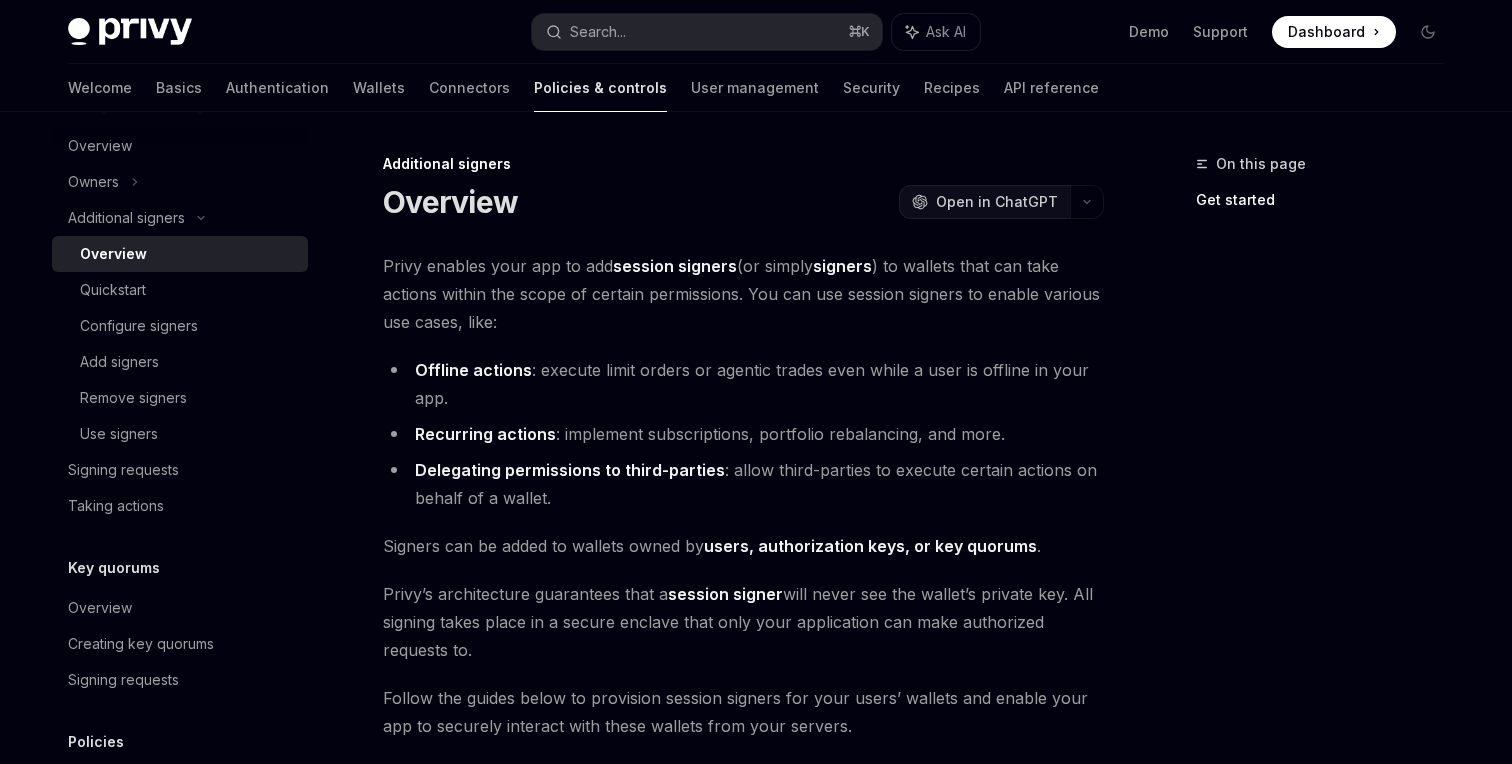 click on "Open in ChatGPT" at bounding box center [997, 202] 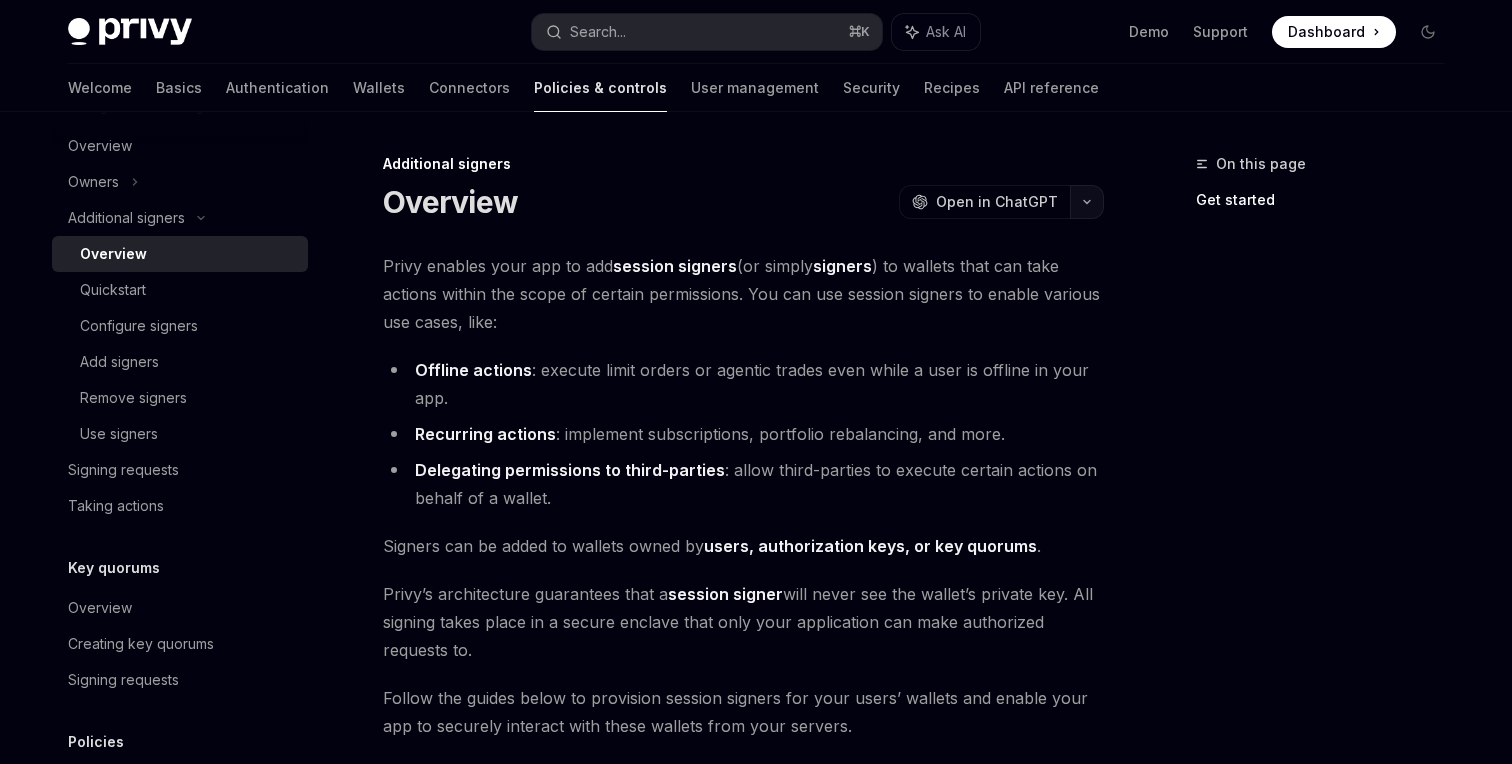 click 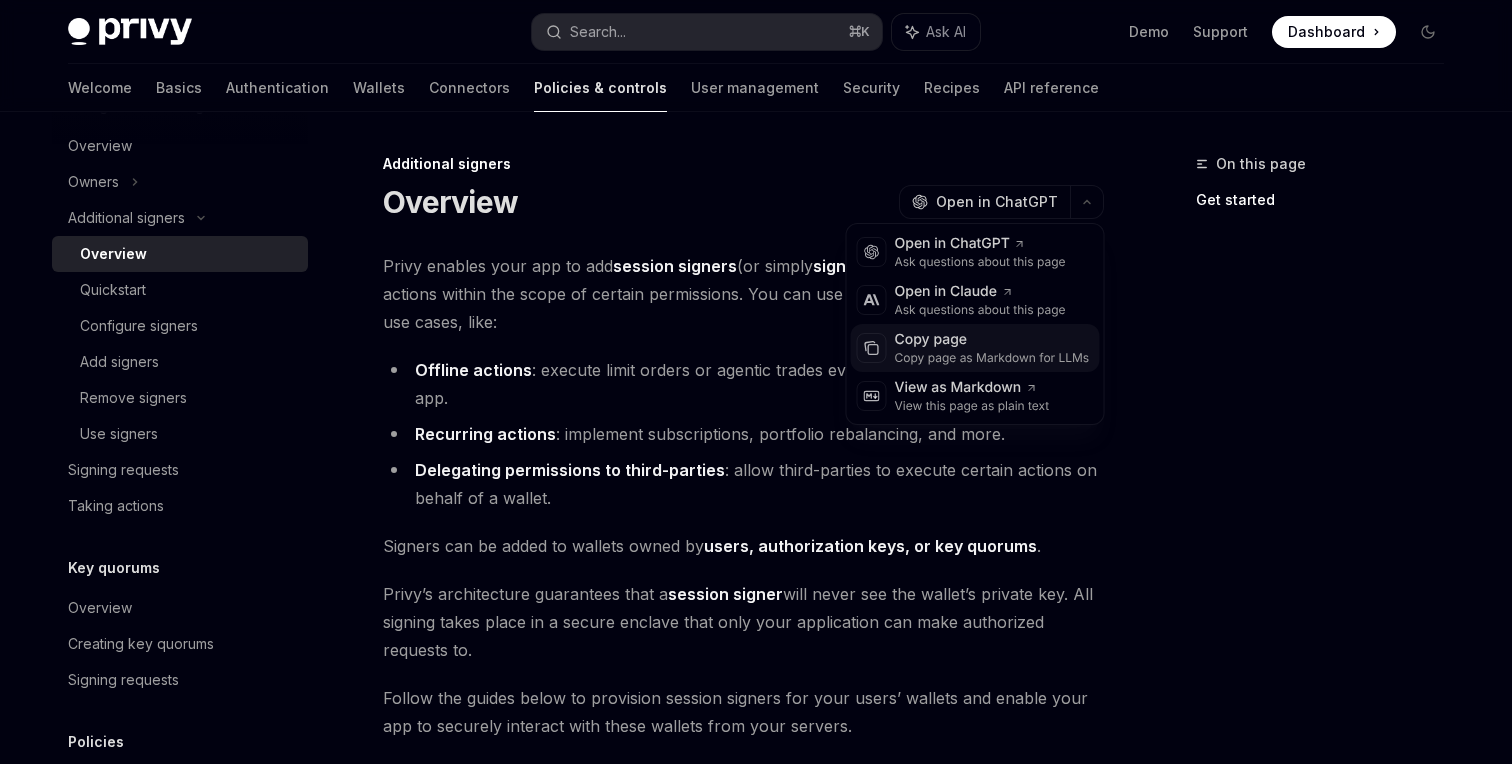 click on "Copy page" at bounding box center (992, 340) 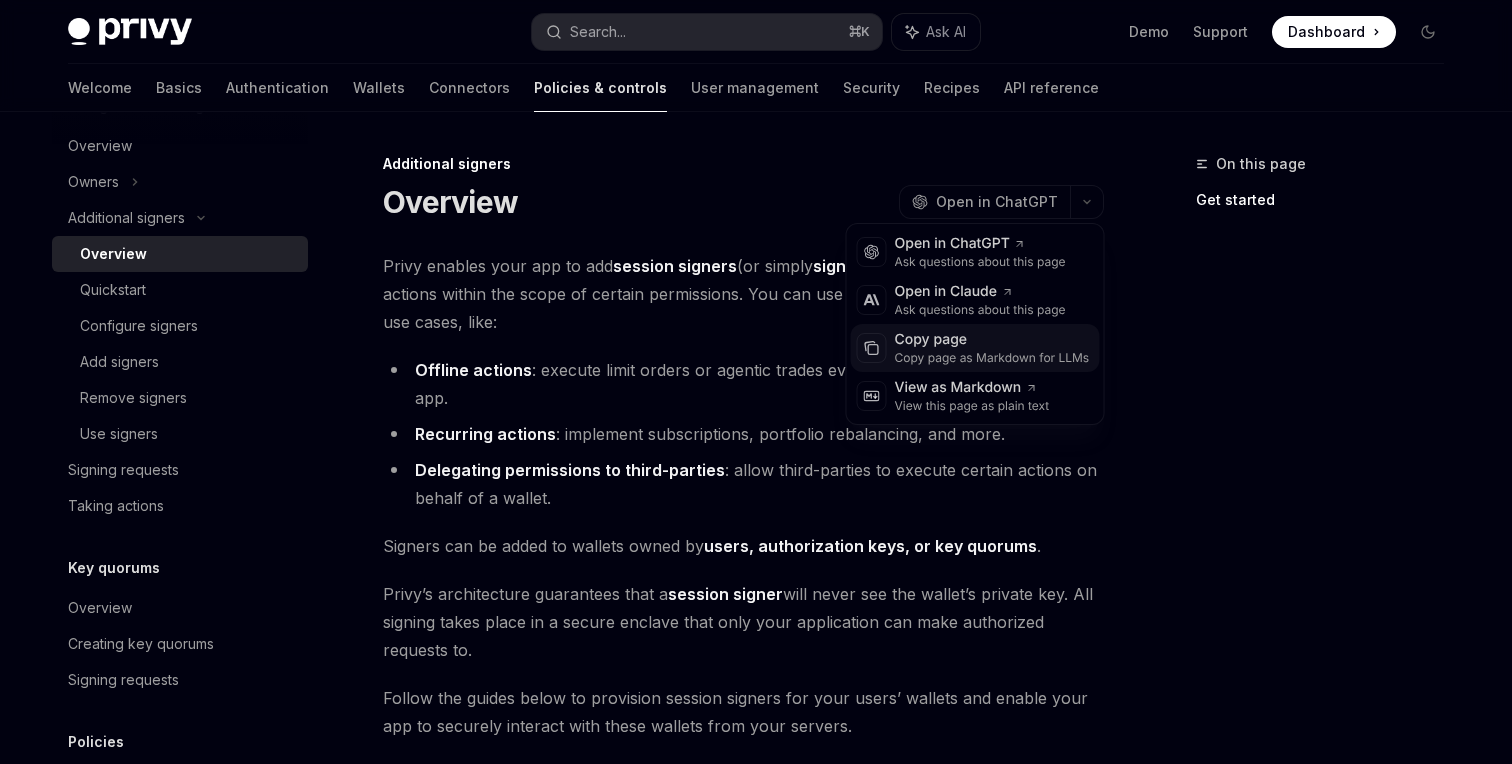 type 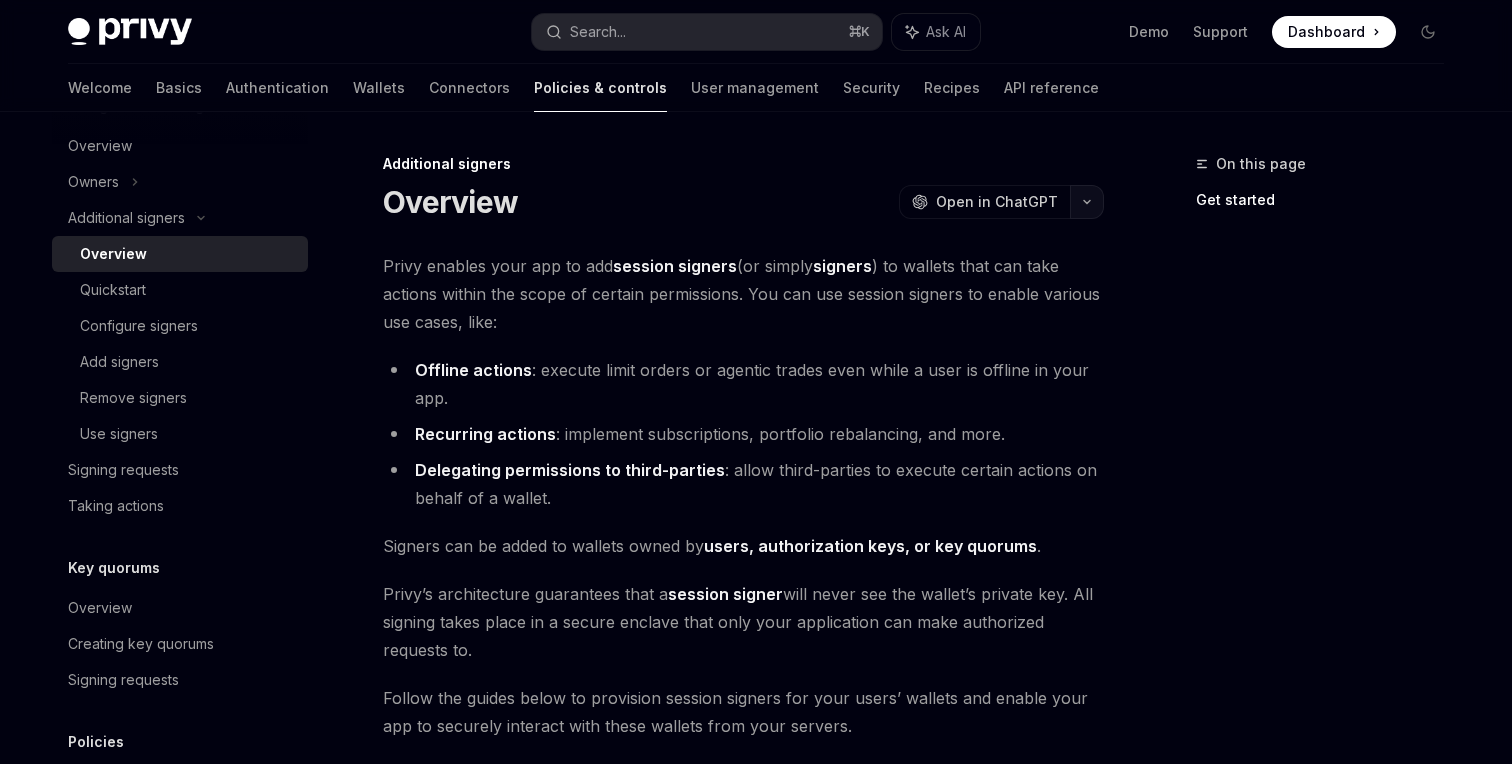 click at bounding box center [1087, 202] 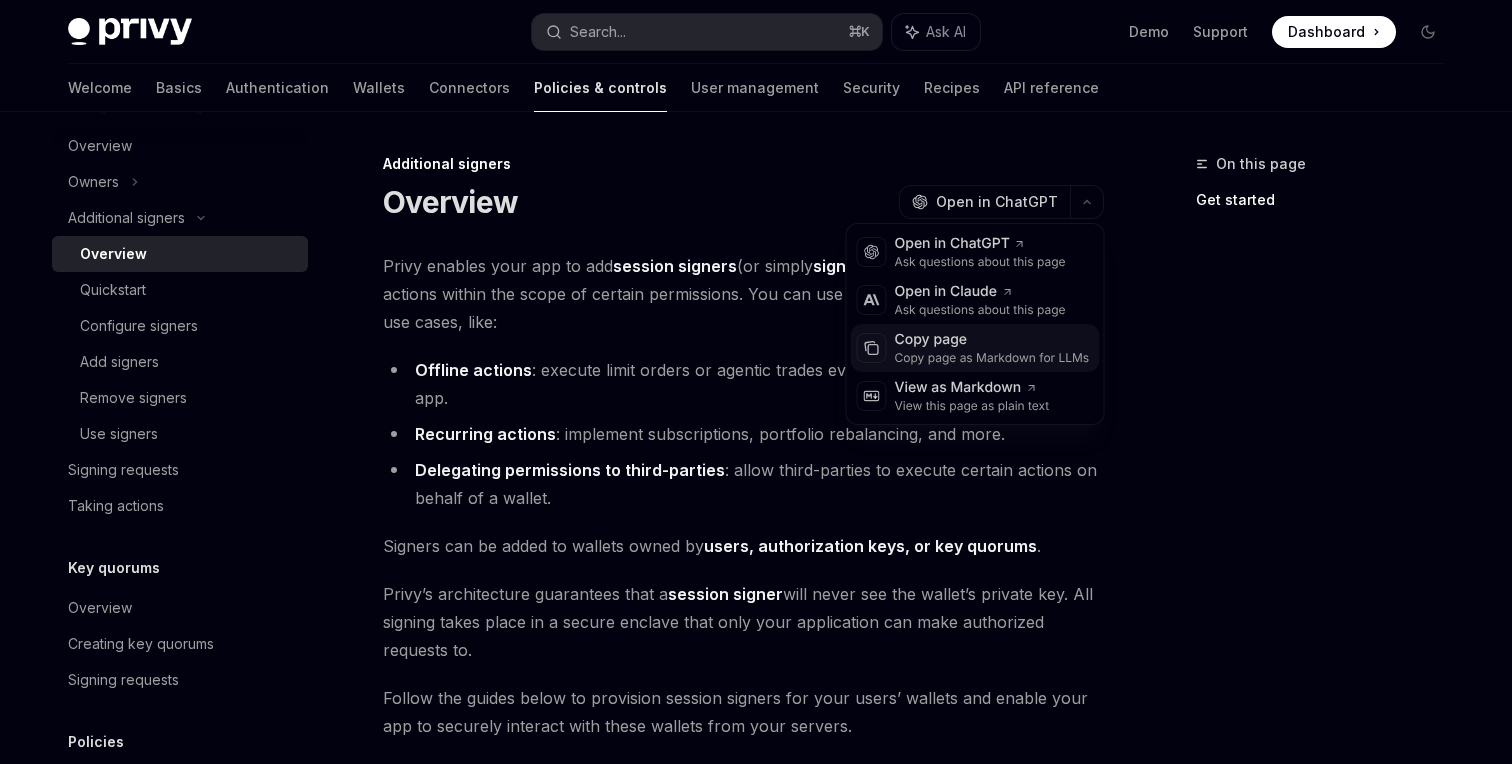 click at bounding box center [872, 348] 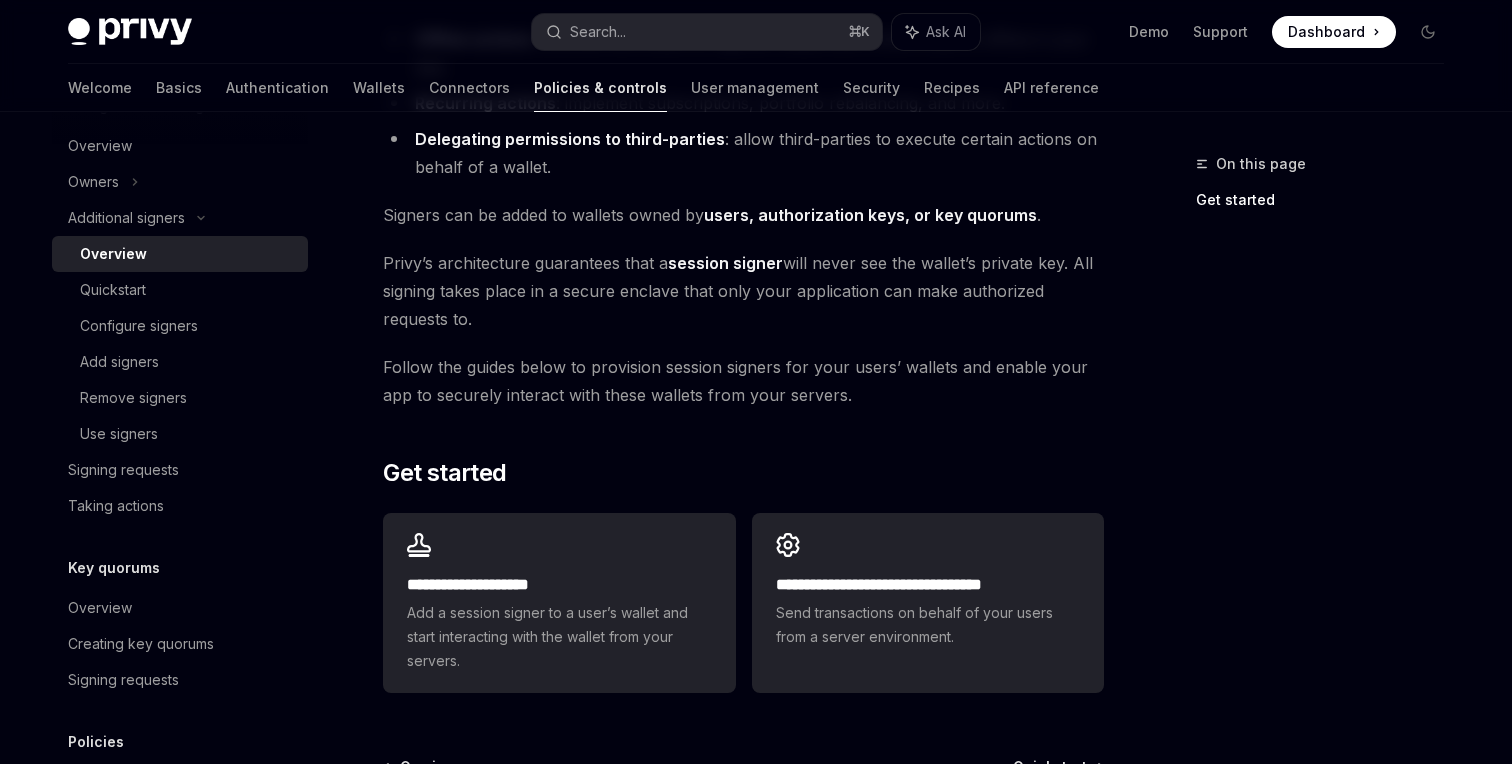 scroll, scrollTop: 341, scrollLeft: 0, axis: vertical 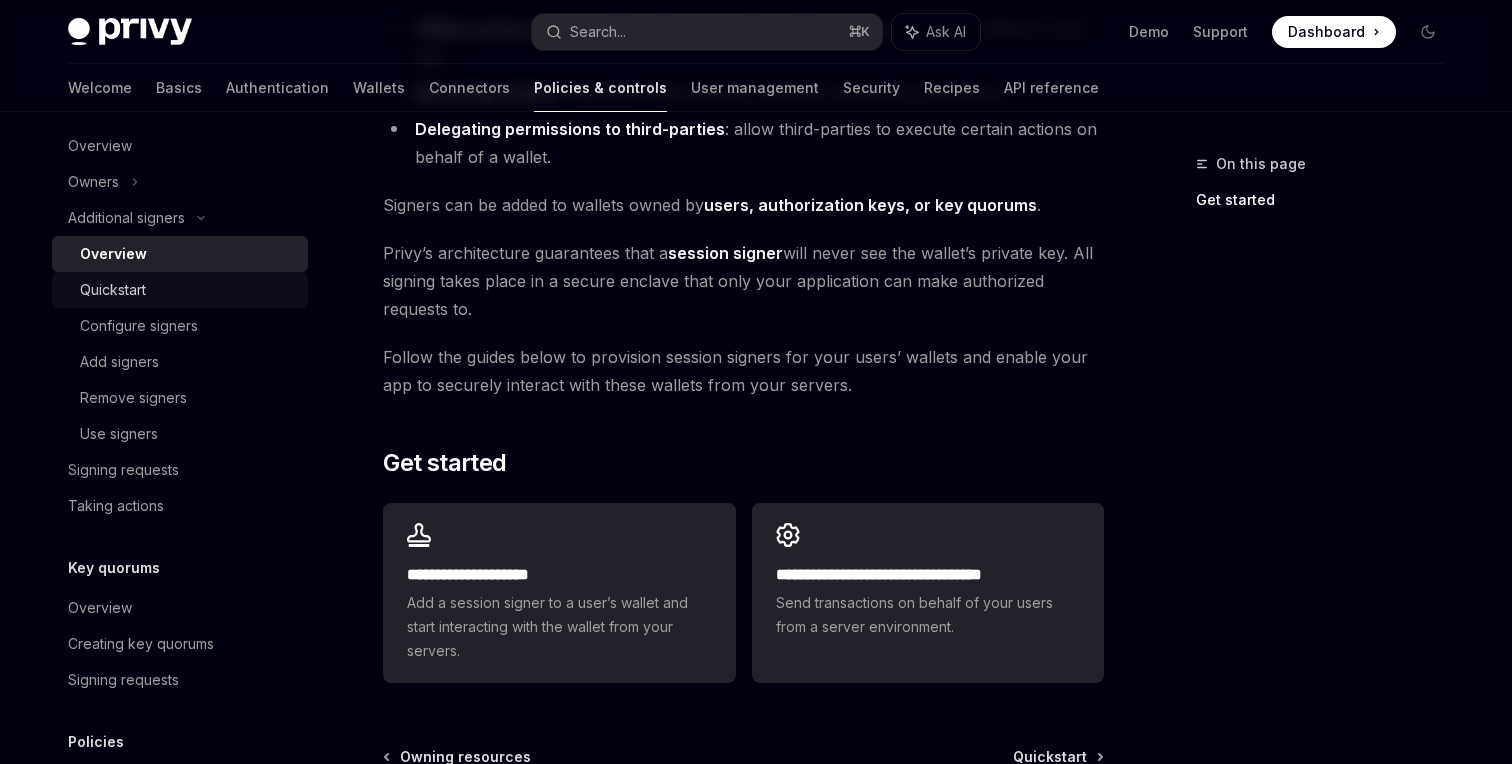 click on "Quickstart" at bounding box center [188, 290] 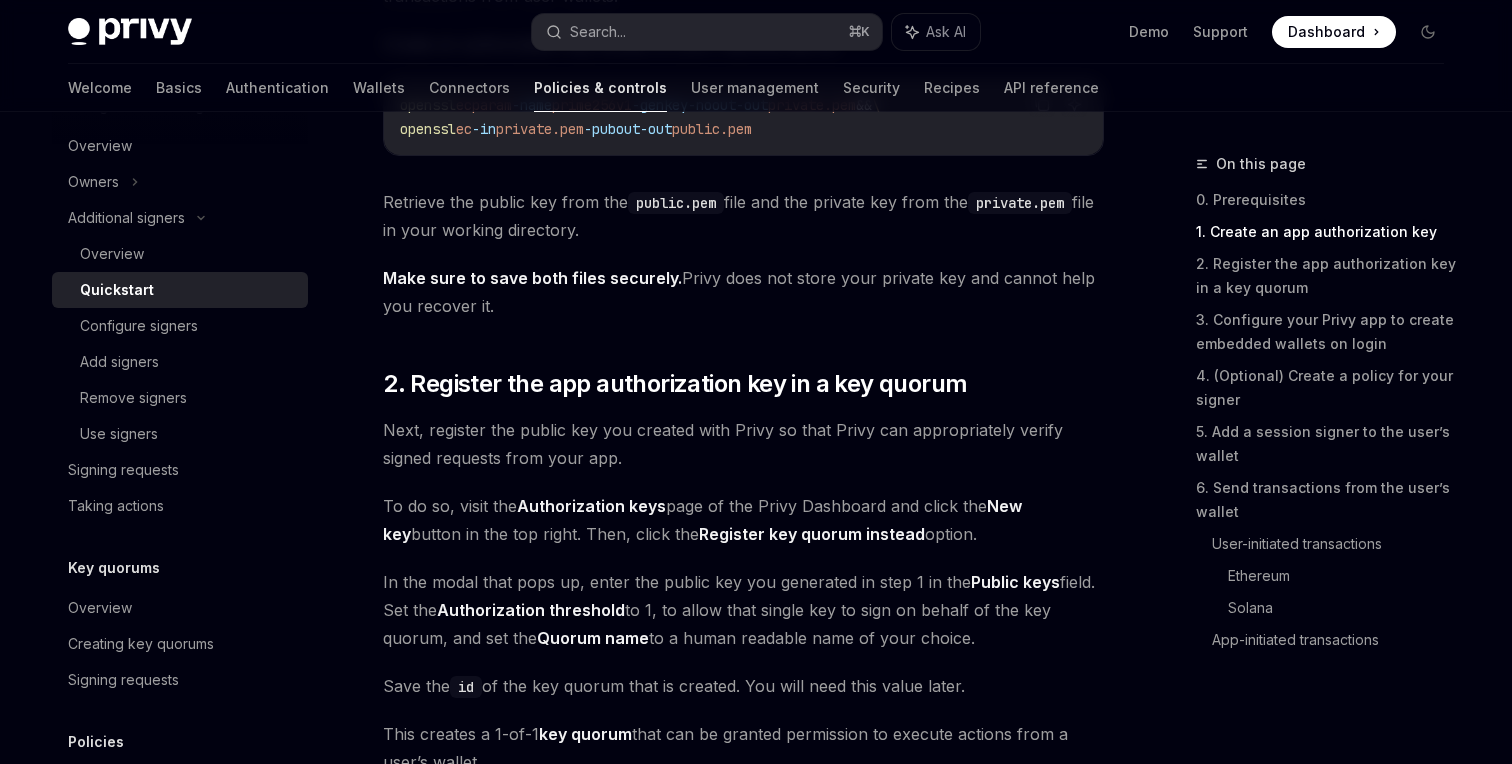 scroll, scrollTop: 0, scrollLeft: 0, axis: both 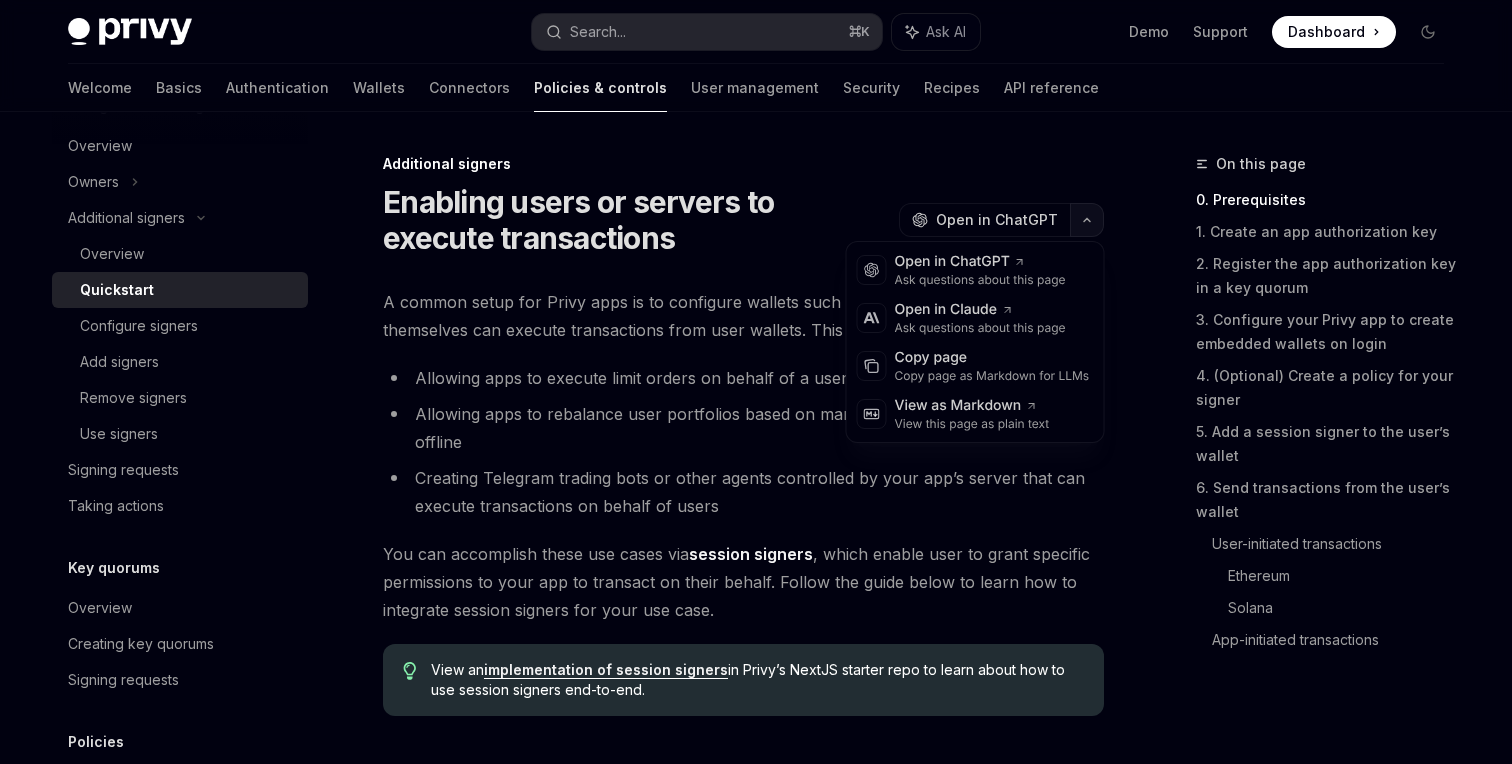 click at bounding box center (1087, 220) 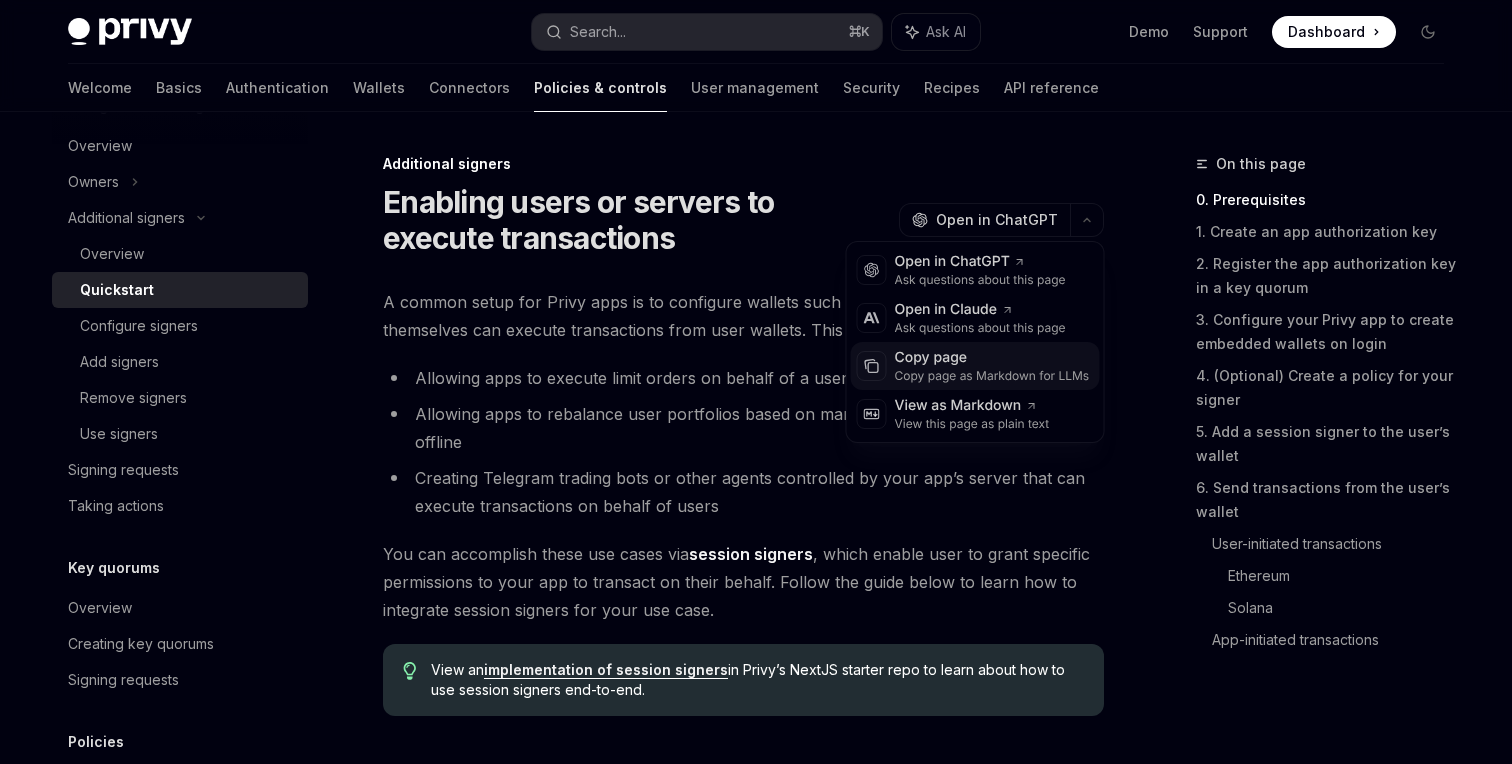 click on "Copy page" at bounding box center (992, 358) 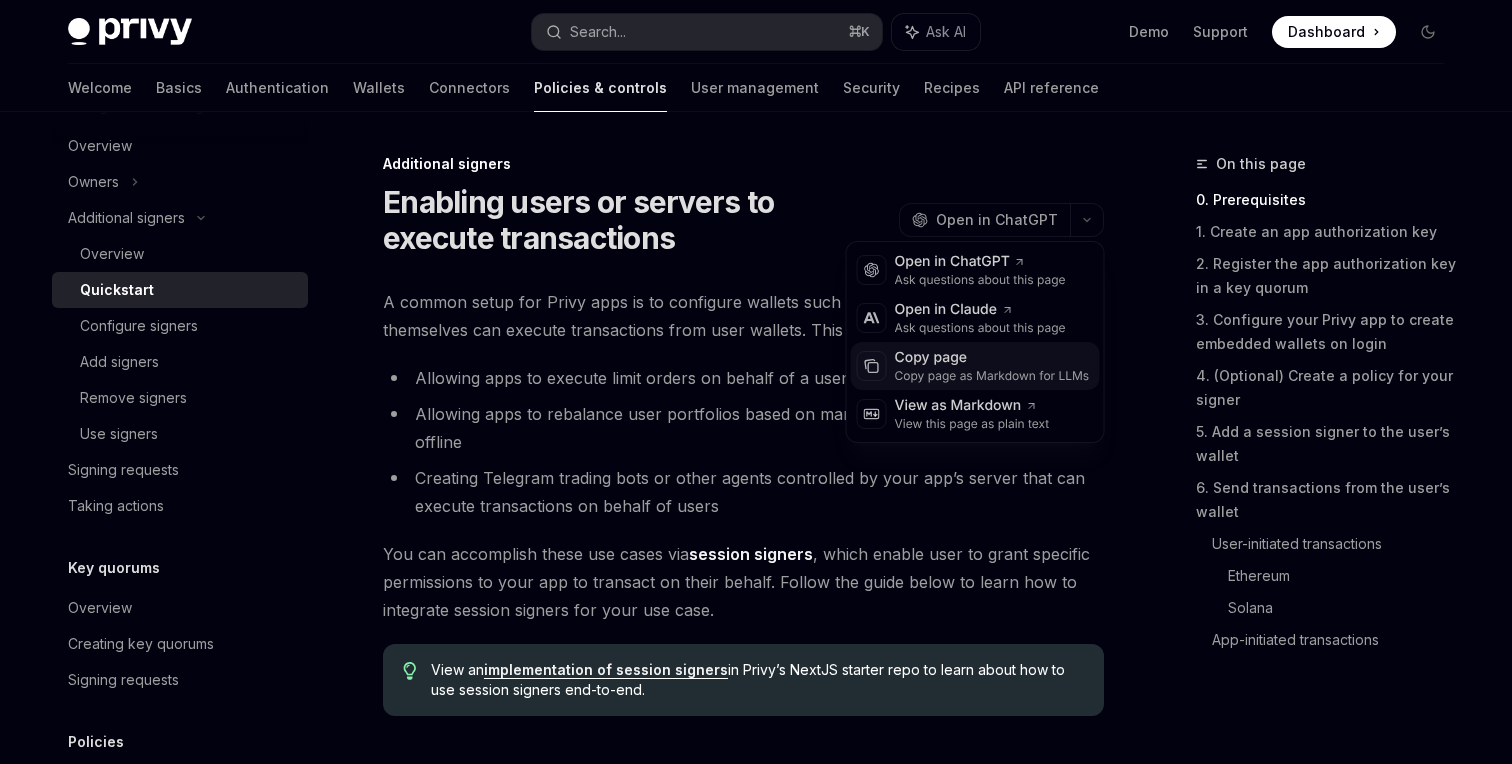 type 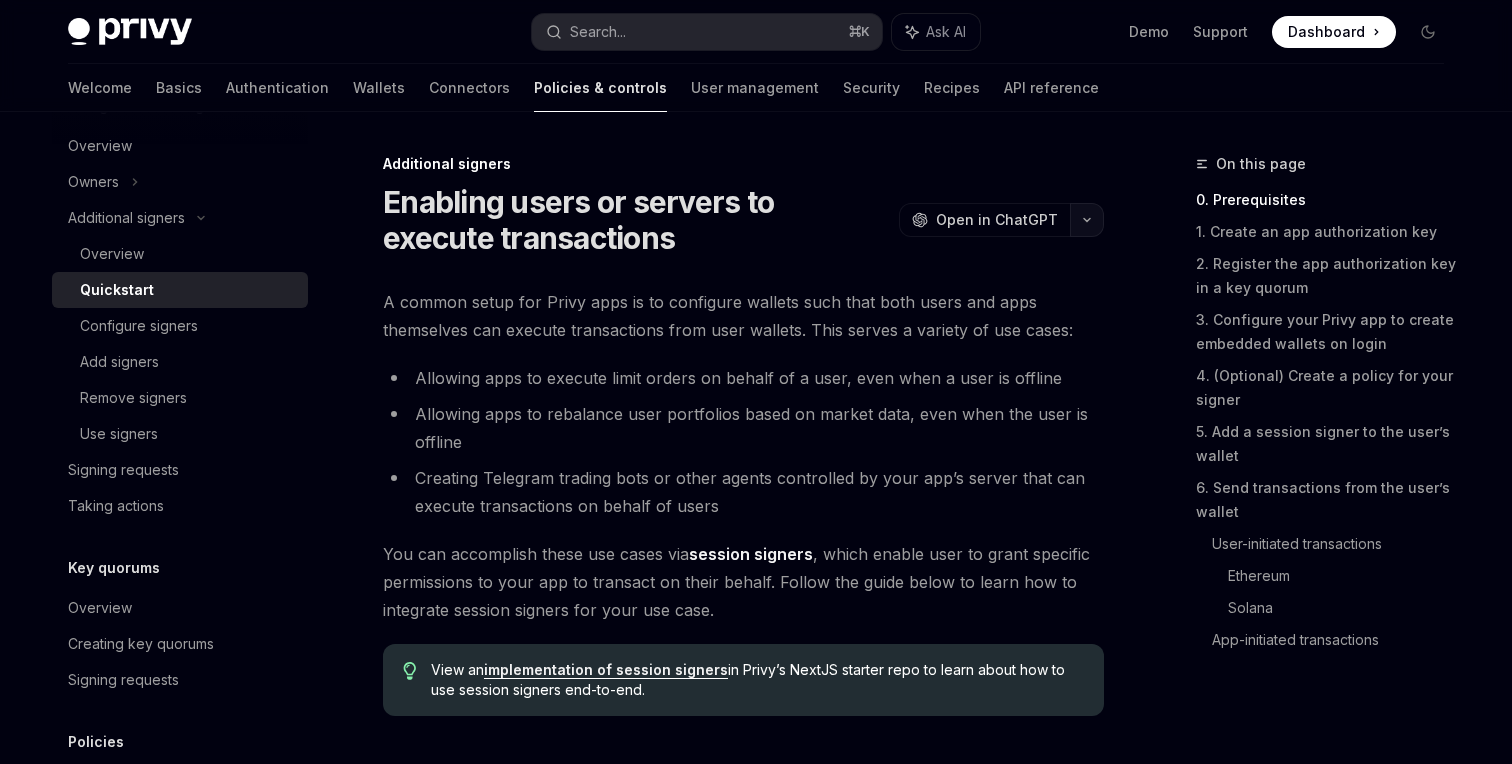 click at bounding box center [1087, 220] 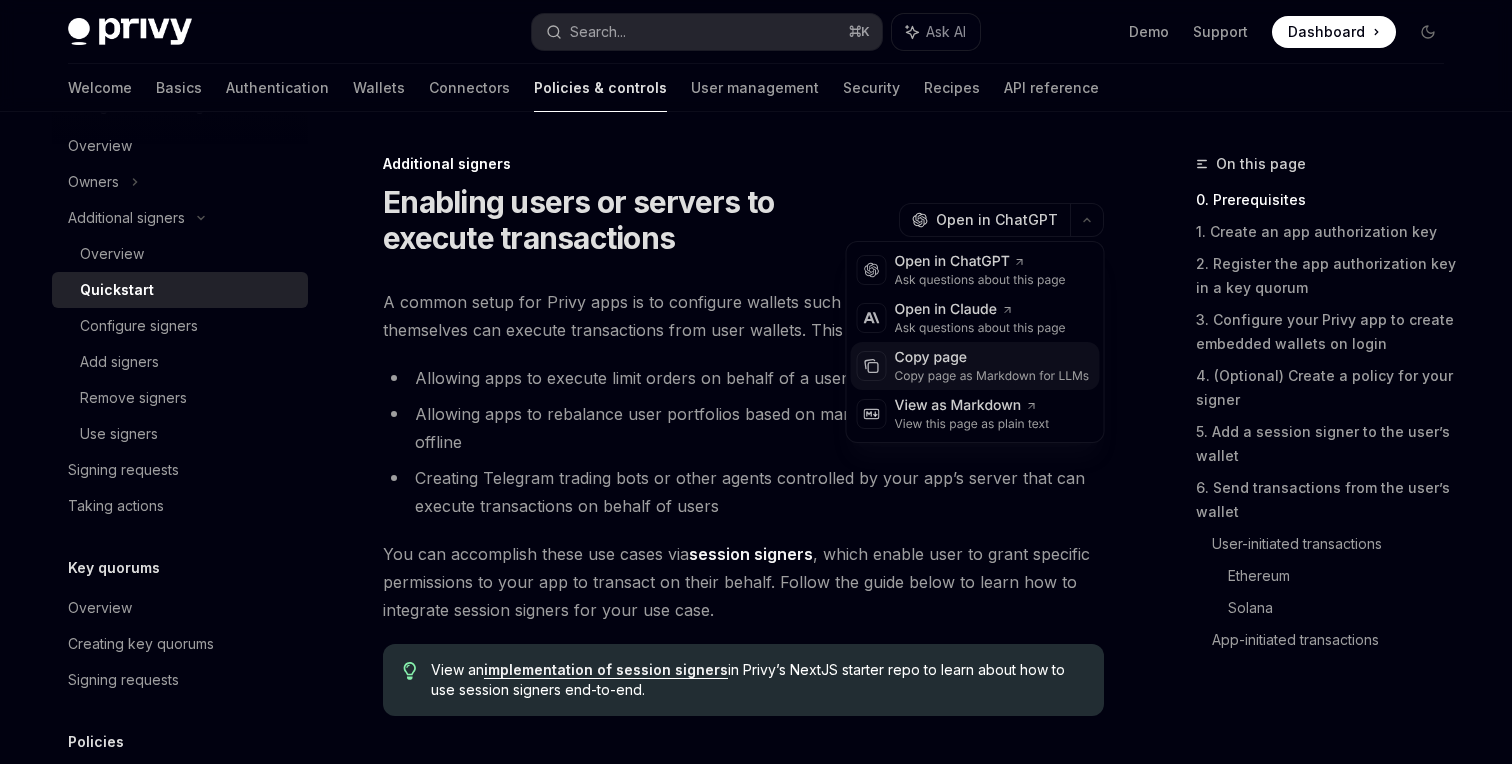 click 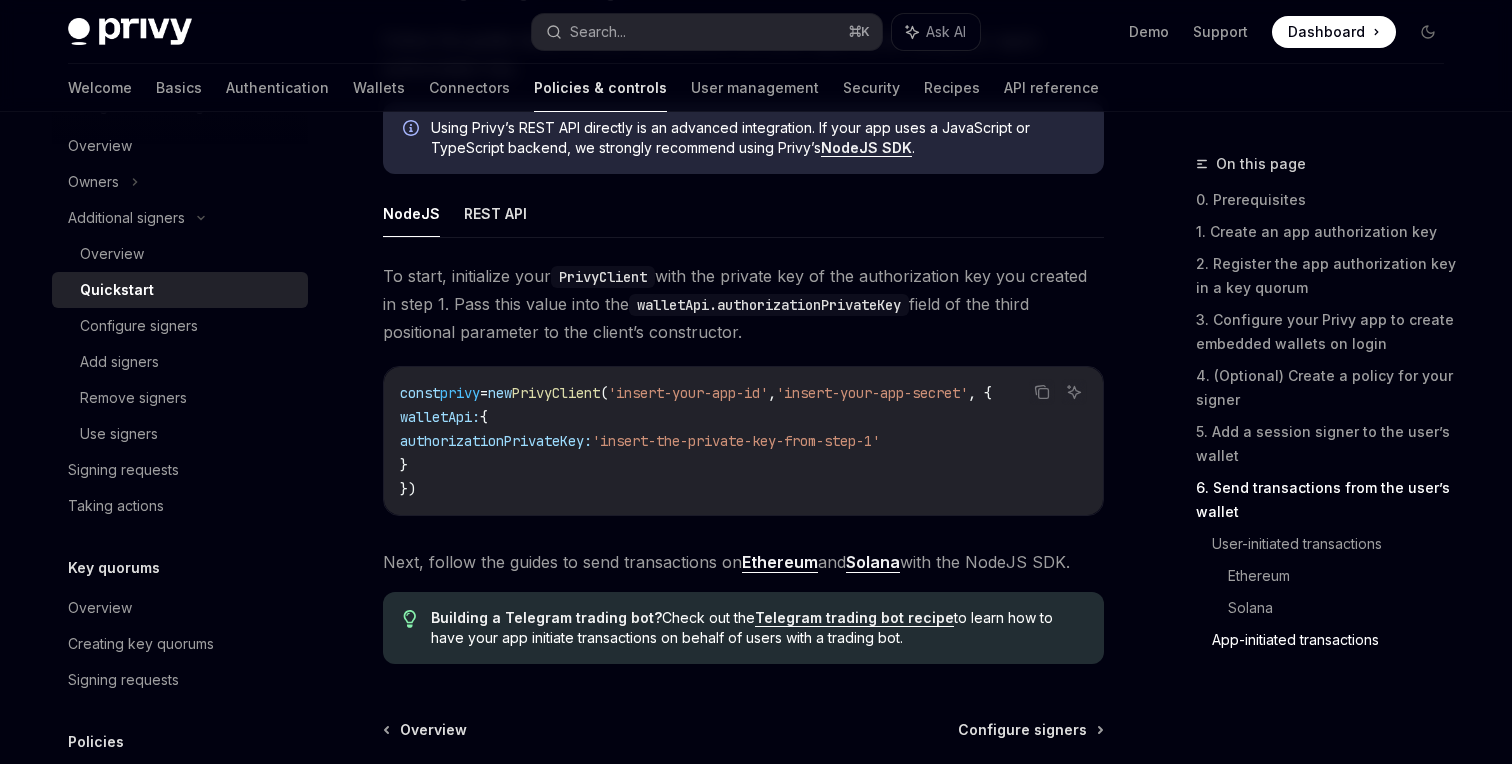scroll, scrollTop: 5340, scrollLeft: 0, axis: vertical 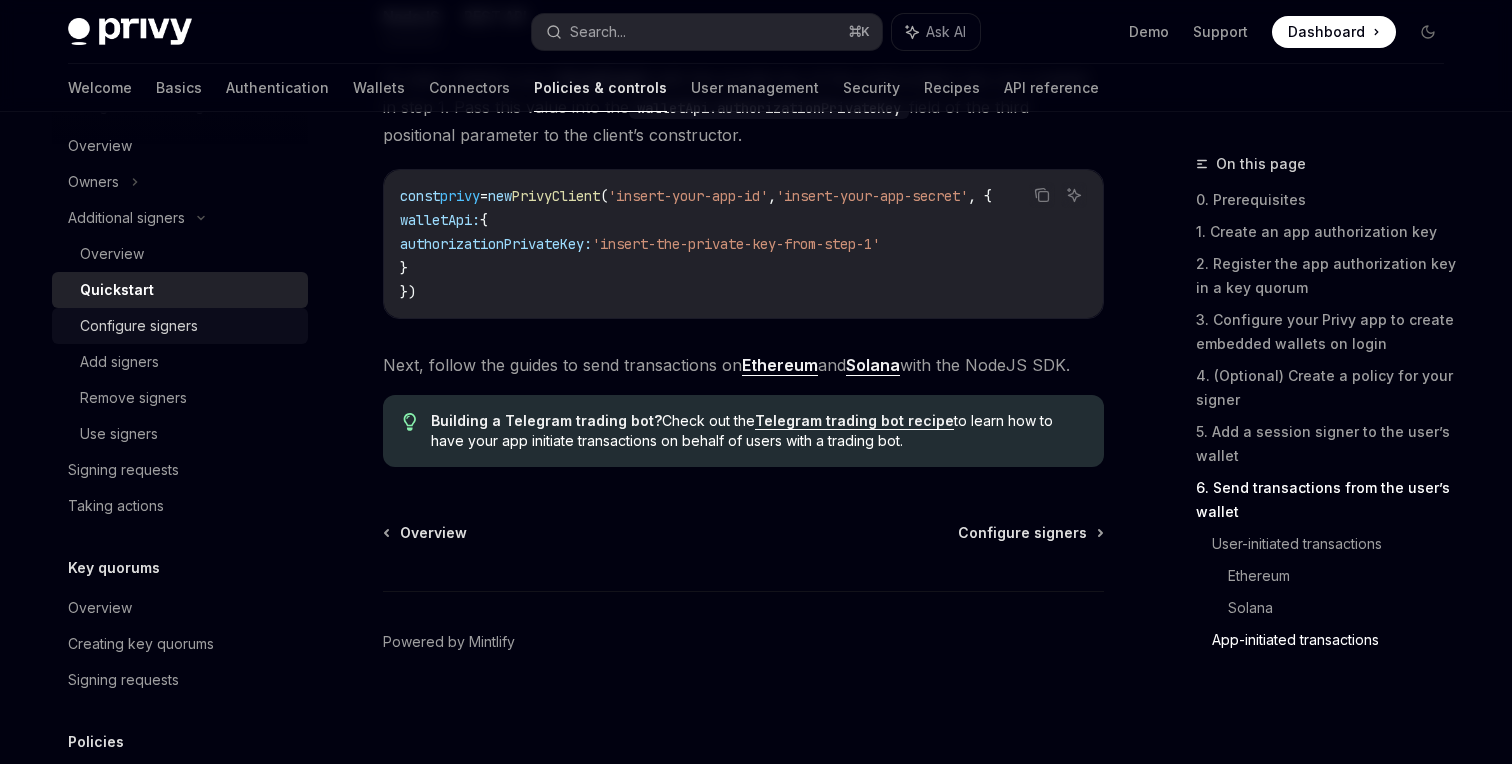 click on "Configure signers" at bounding box center (188, 326) 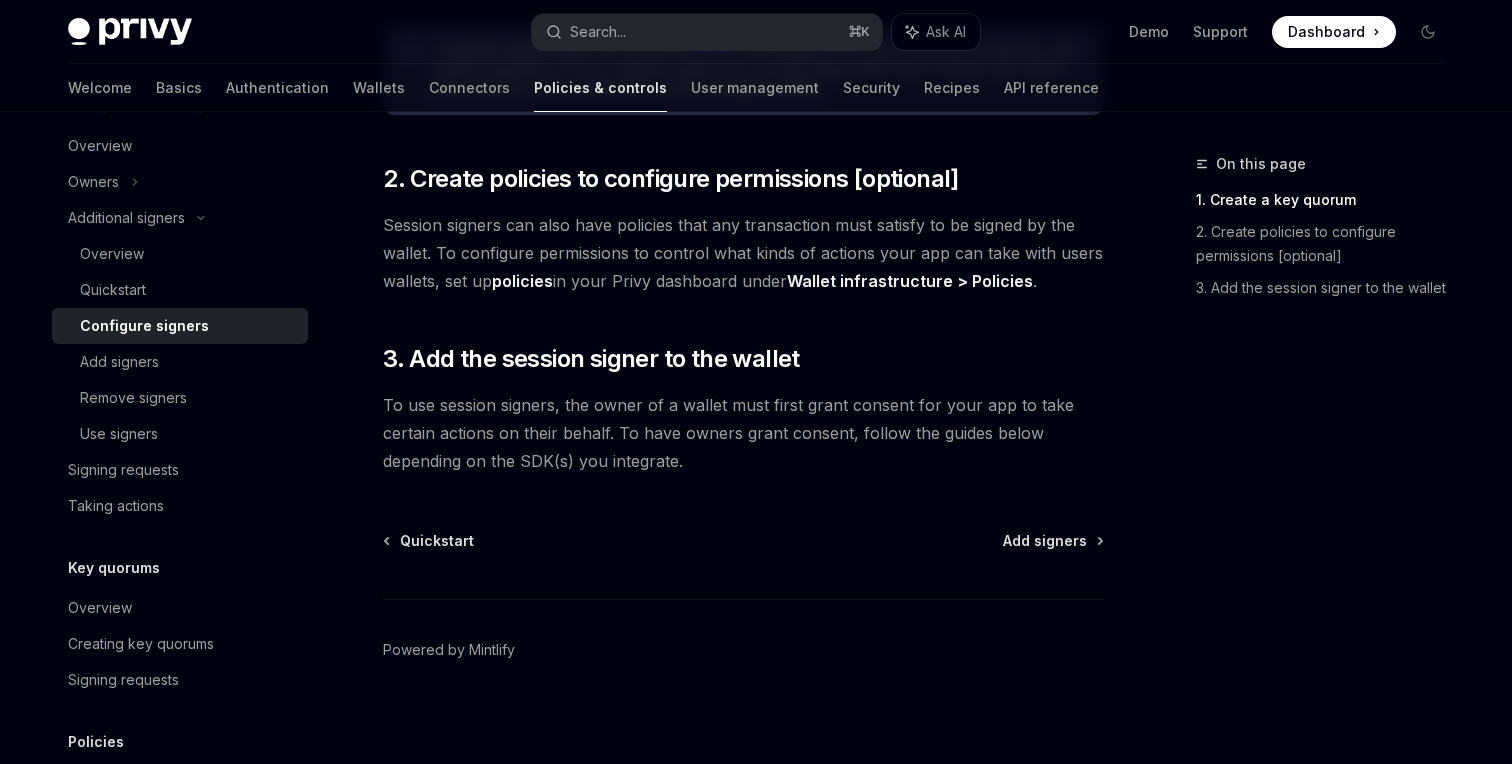 scroll, scrollTop: 693, scrollLeft: 0, axis: vertical 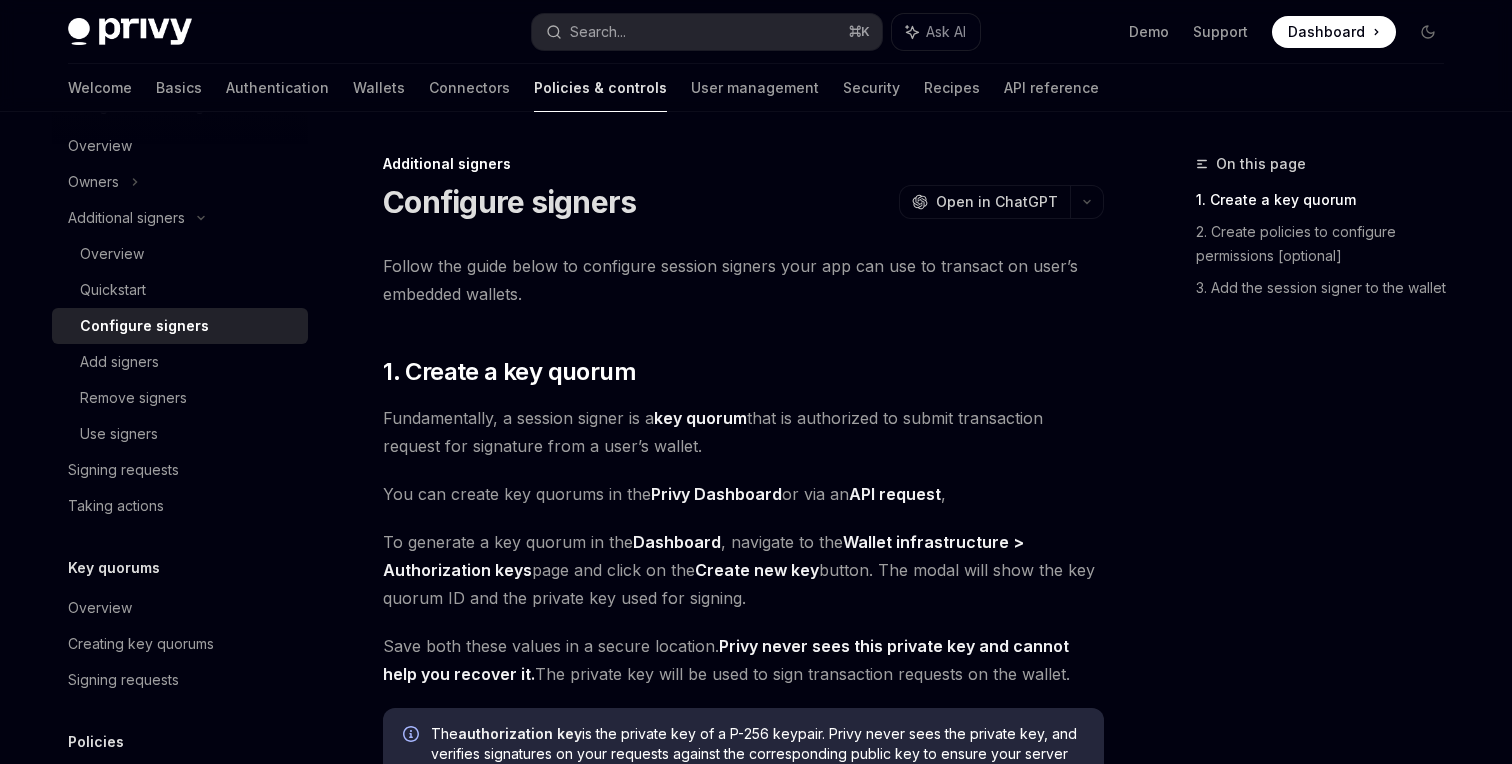 type on "*" 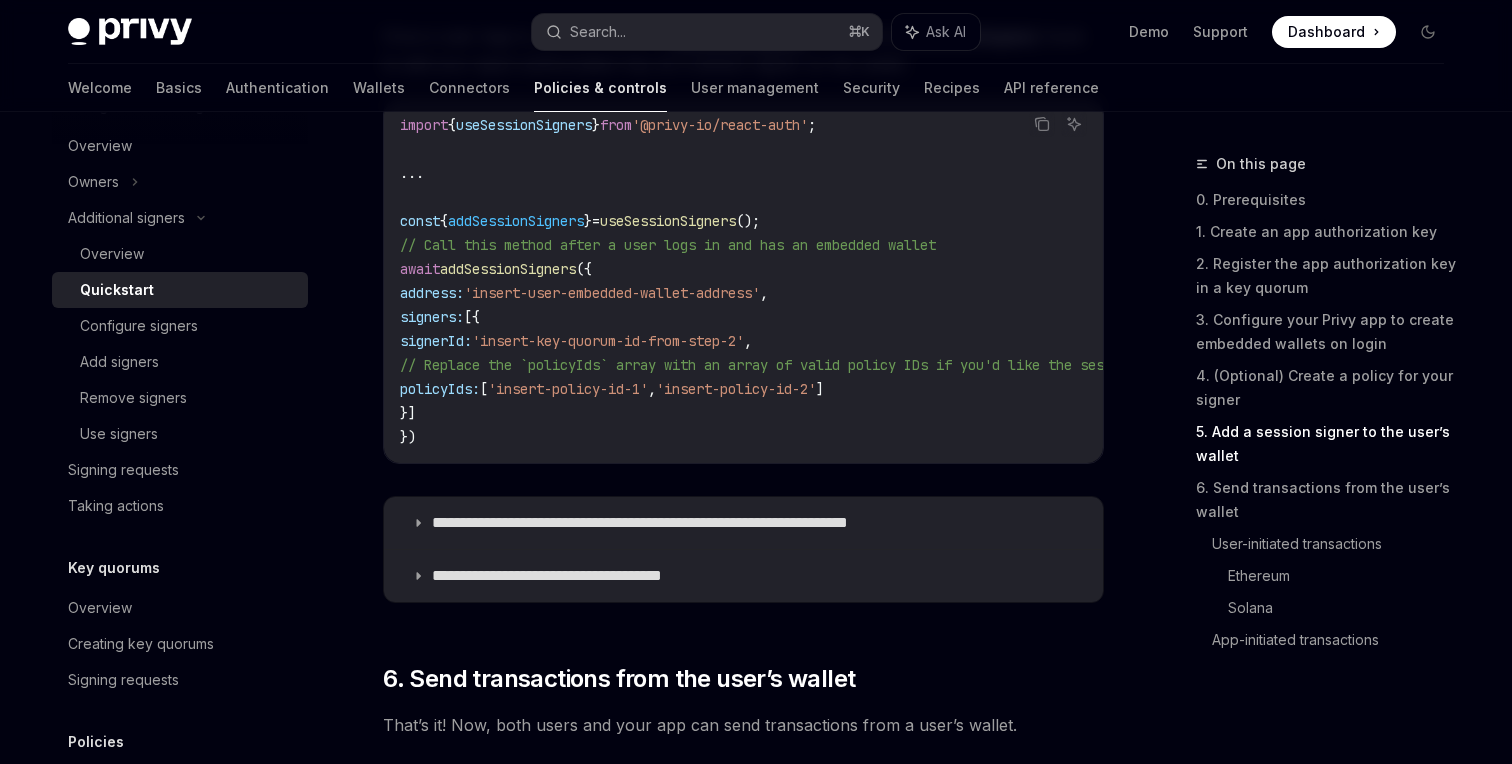 scroll, scrollTop: 3387, scrollLeft: 0, axis: vertical 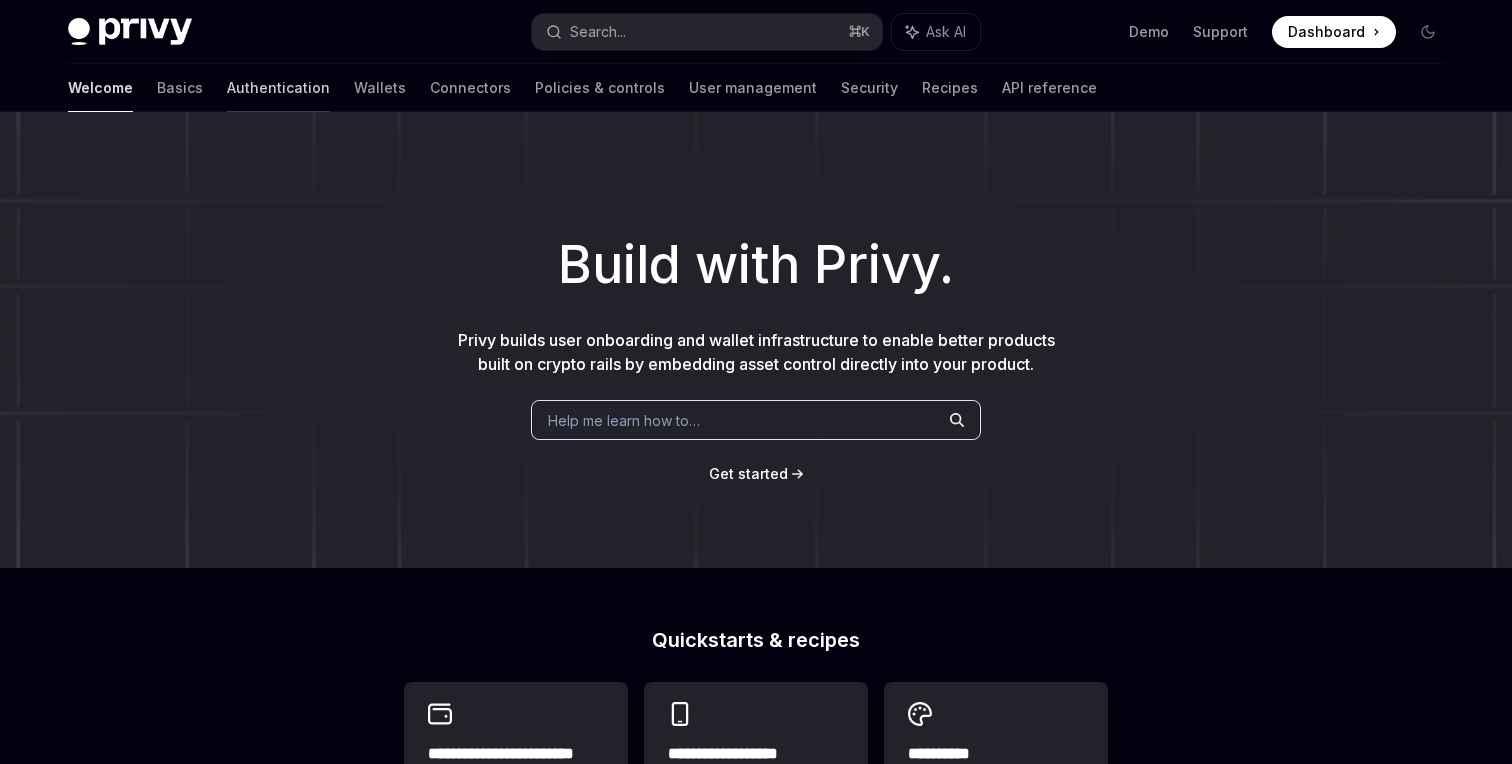 click on "Authentication" at bounding box center [278, 88] 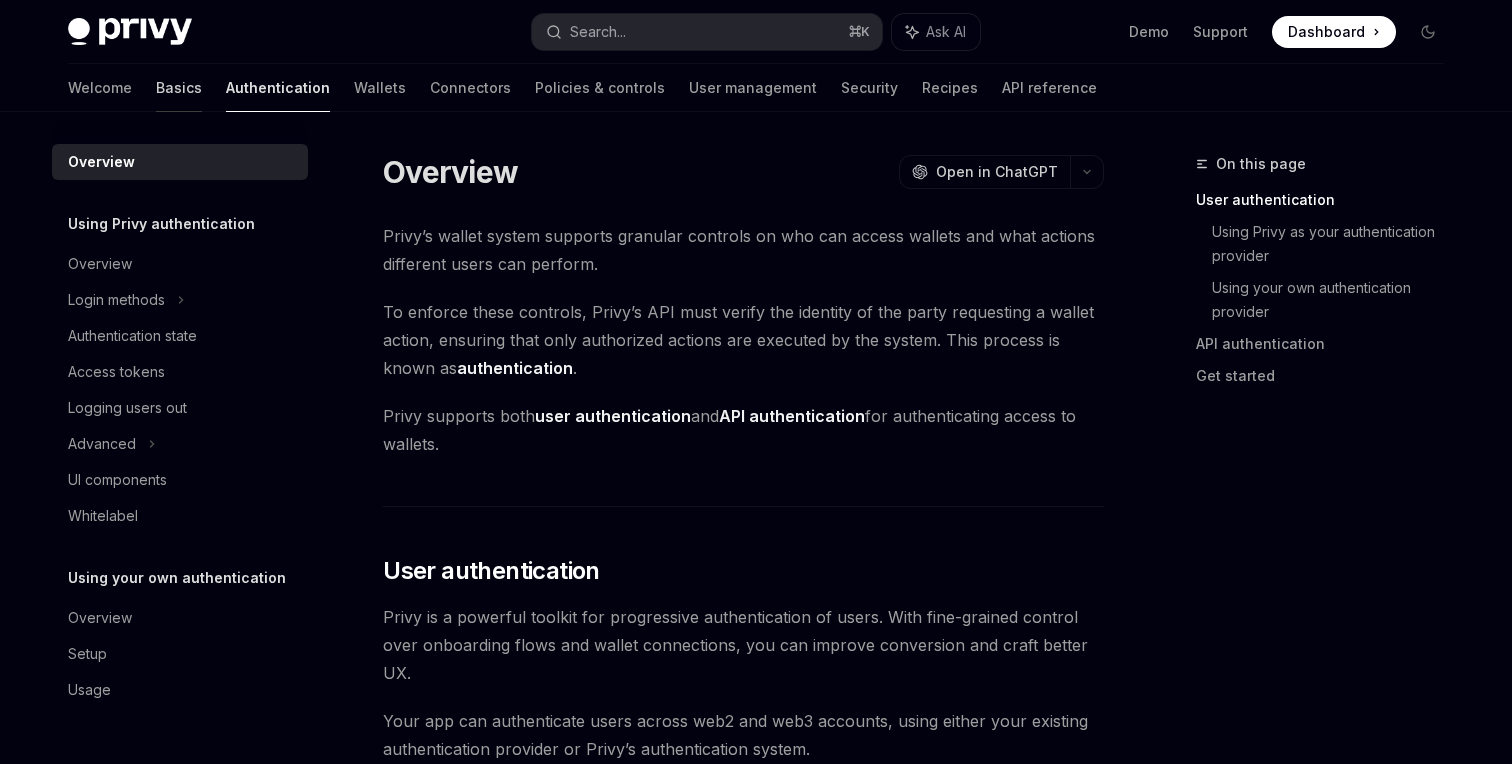 click on "Basics" at bounding box center [179, 88] 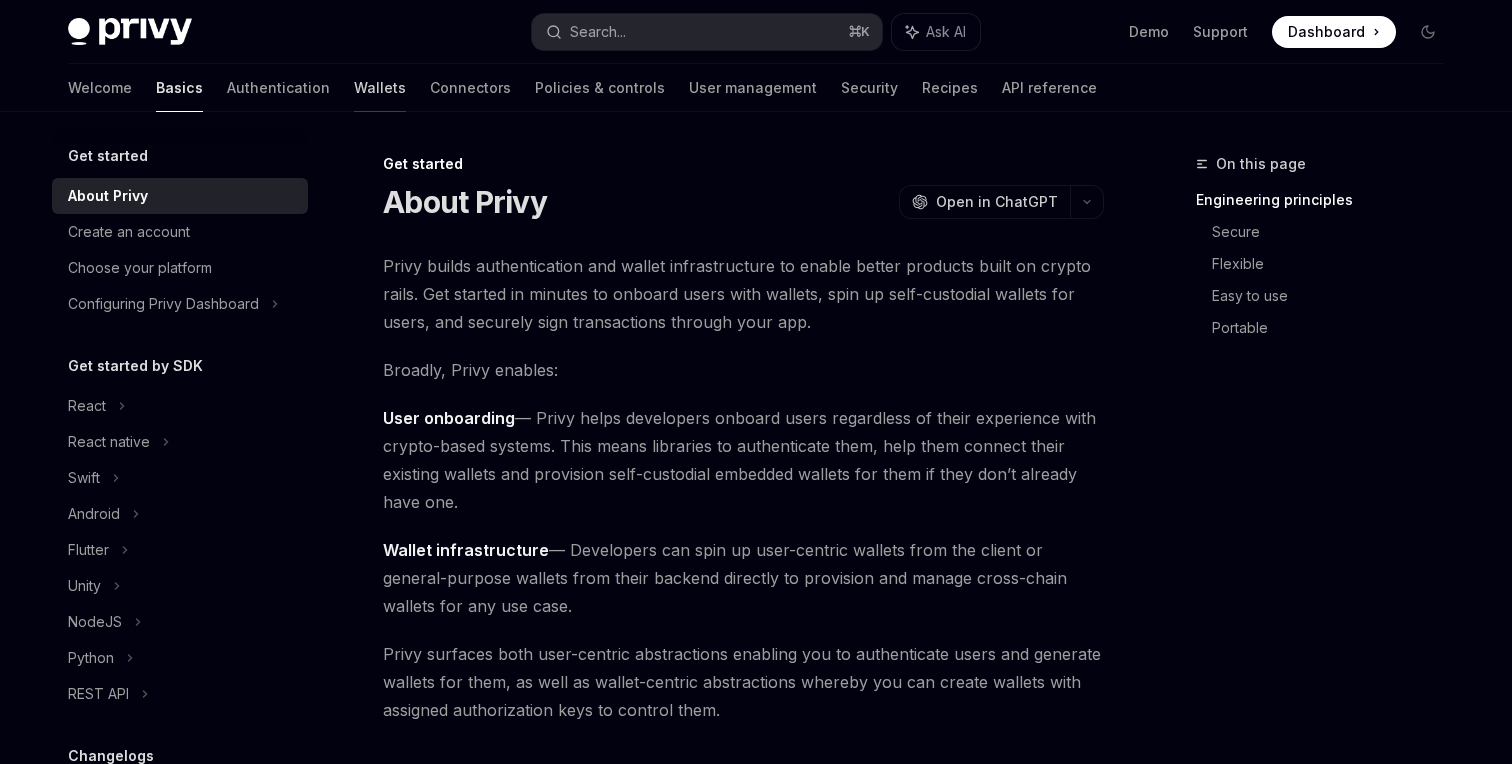 click on "Wallets" at bounding box center [380, 88] 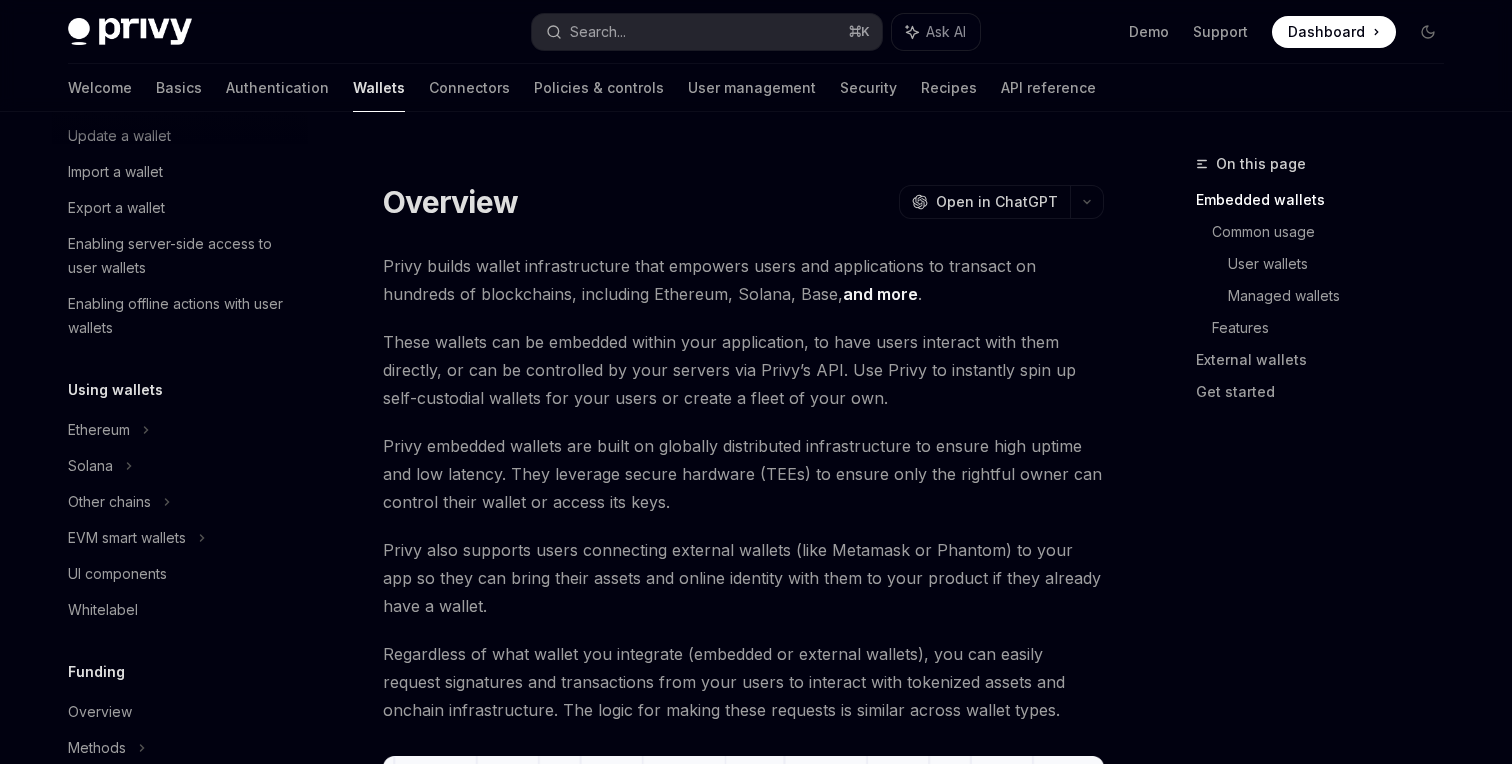 scroll, scrollTop: 708, scrollLeft: 0, axis: vertical 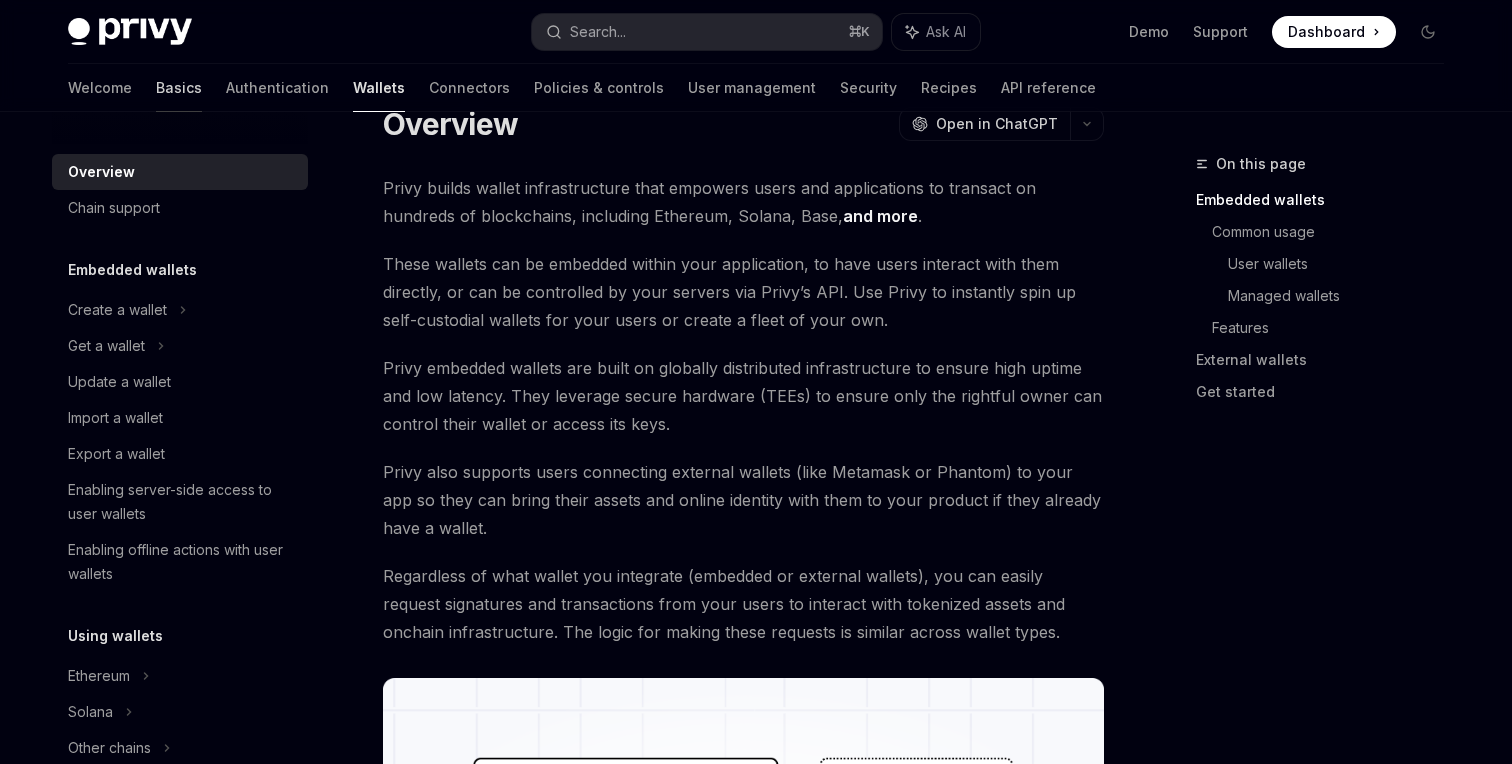 click on "Basics" at bounding box center [179, 88] 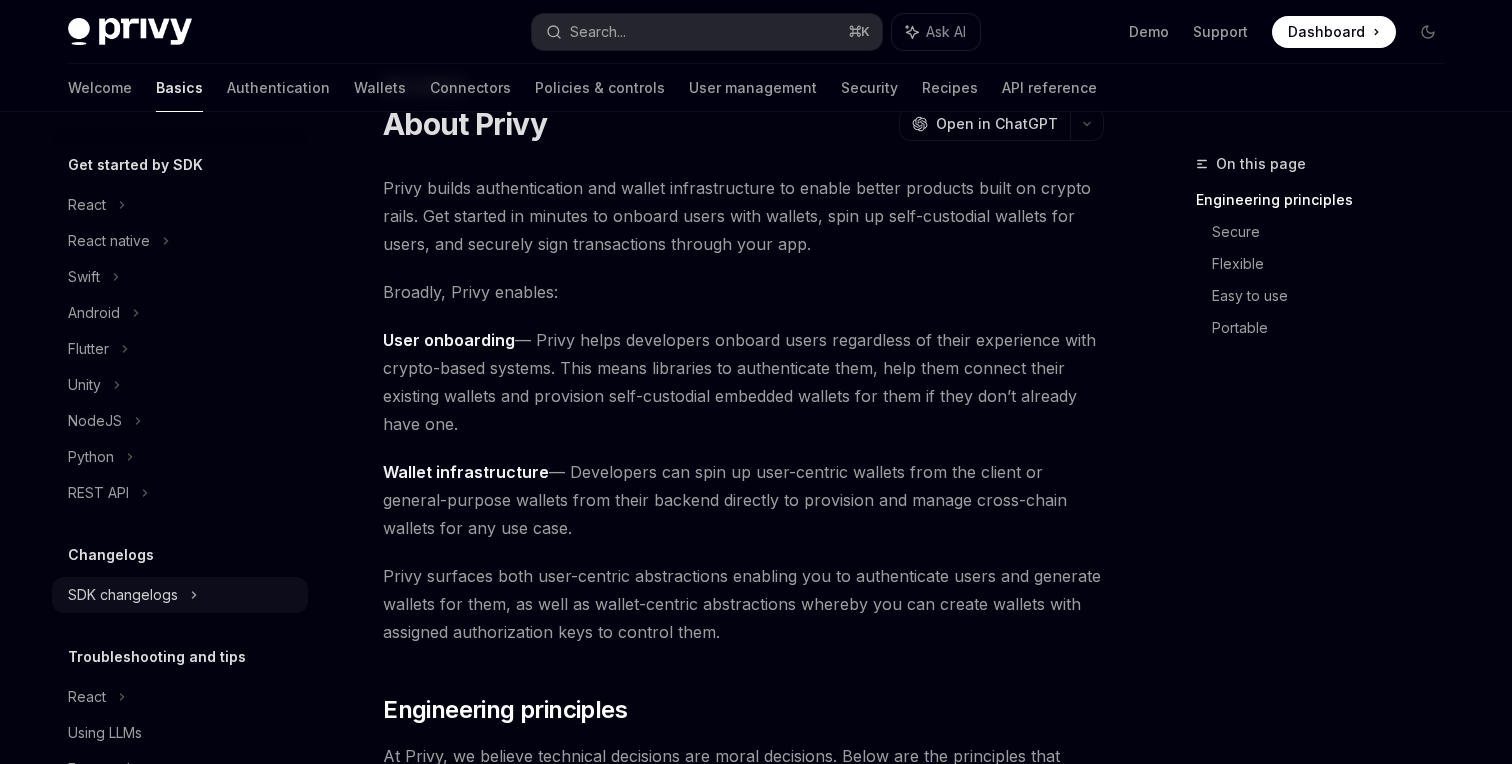 scroll, scrollTop: 199, scrollLeft: 0, axis: vertical 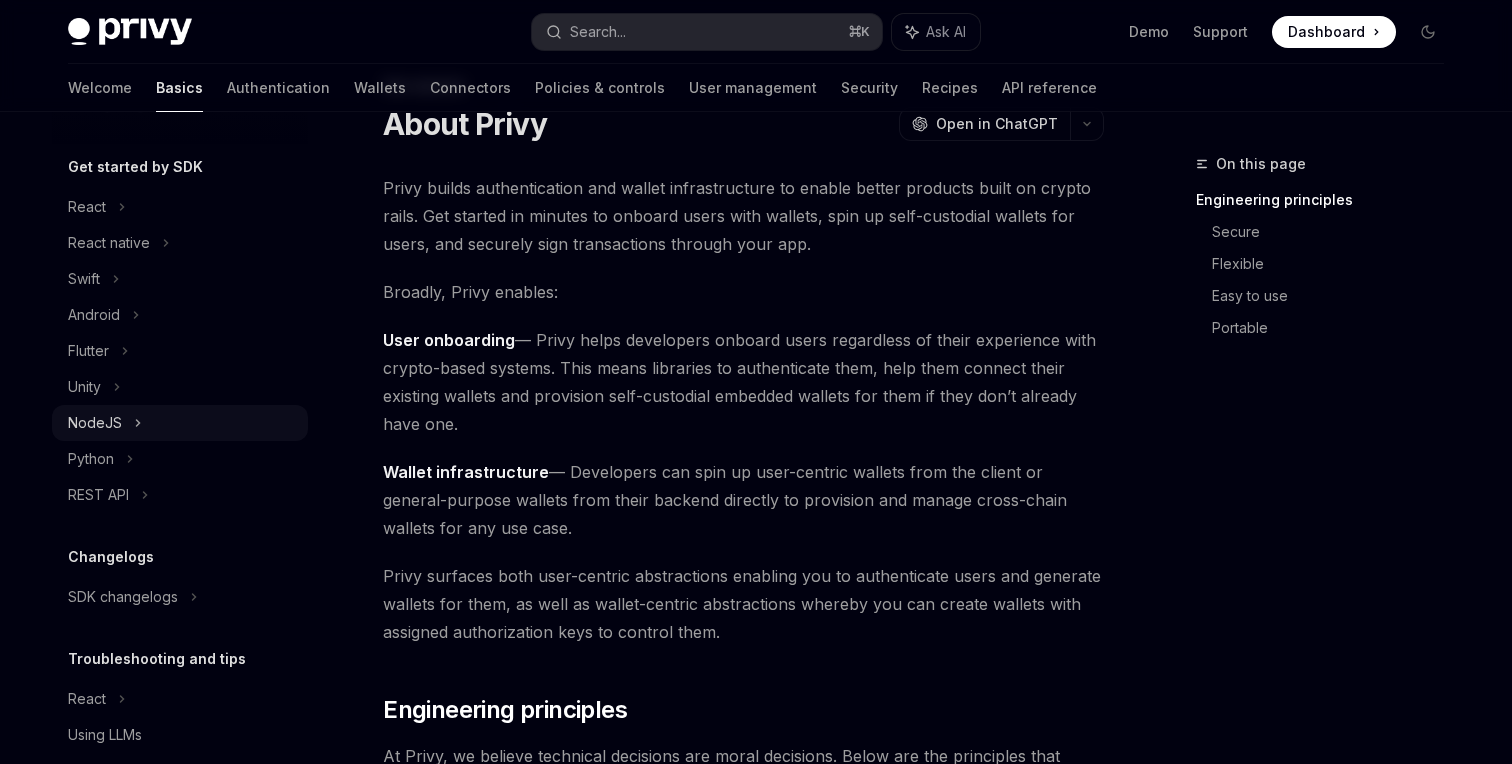click 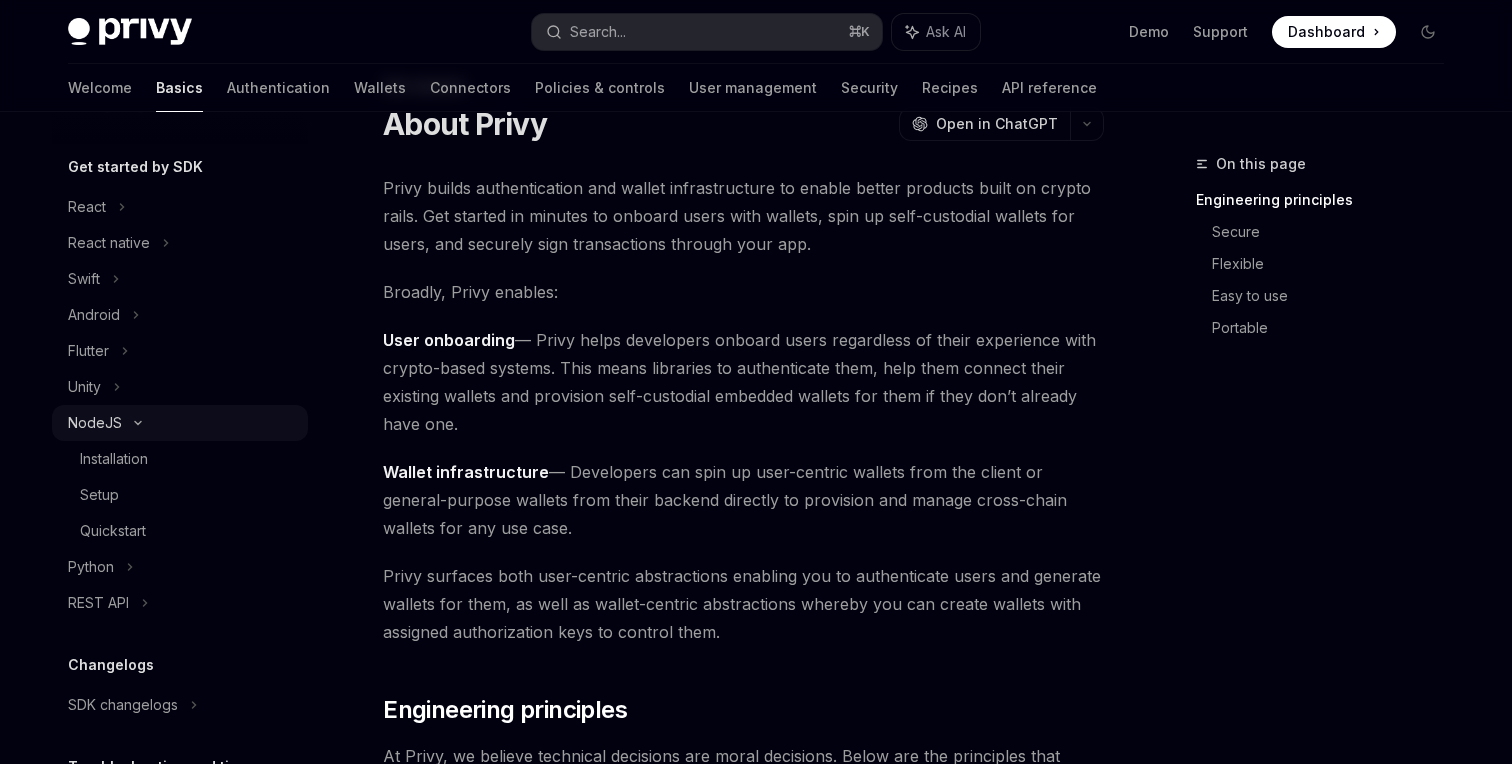 type on "*" 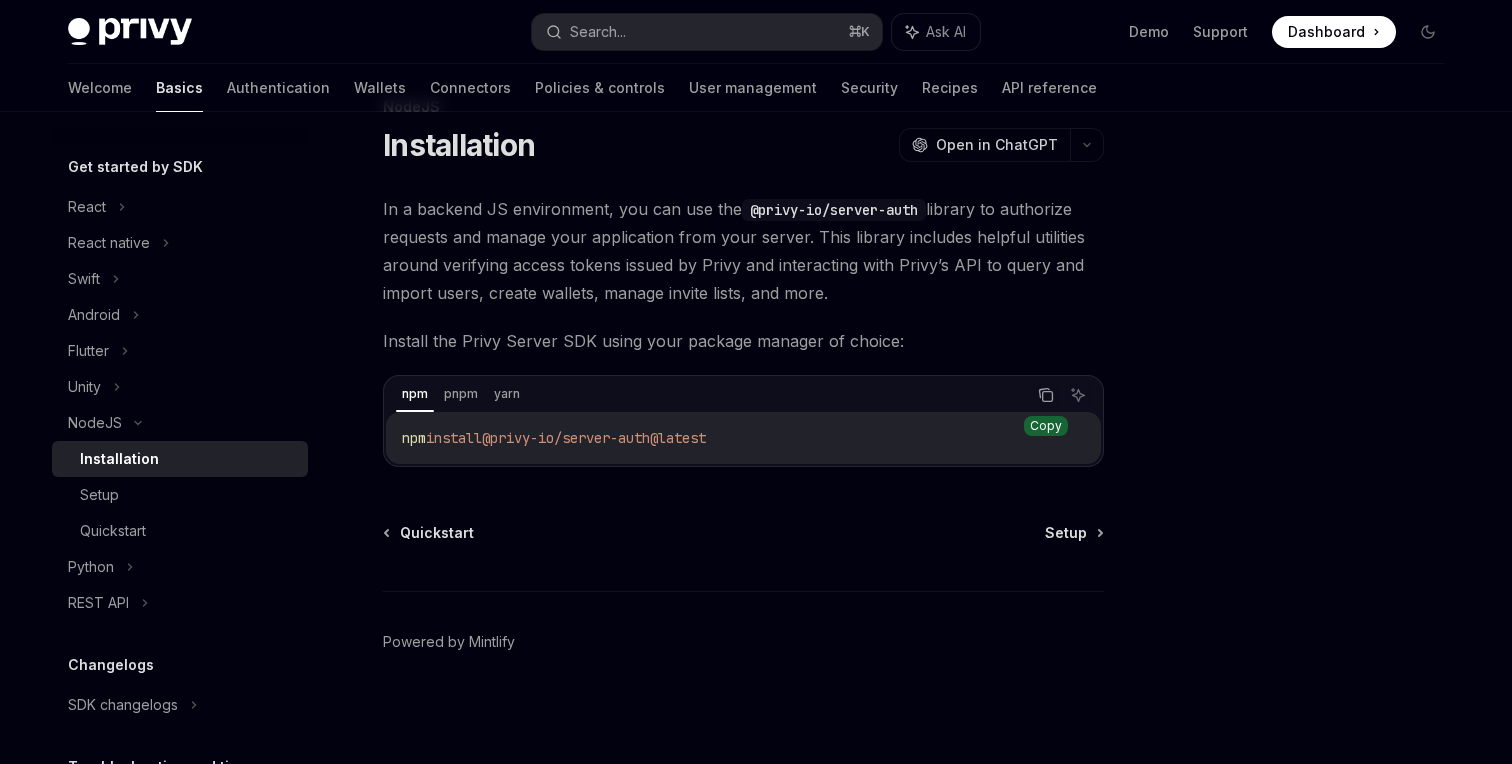 click at bounding box center (1046, 395) 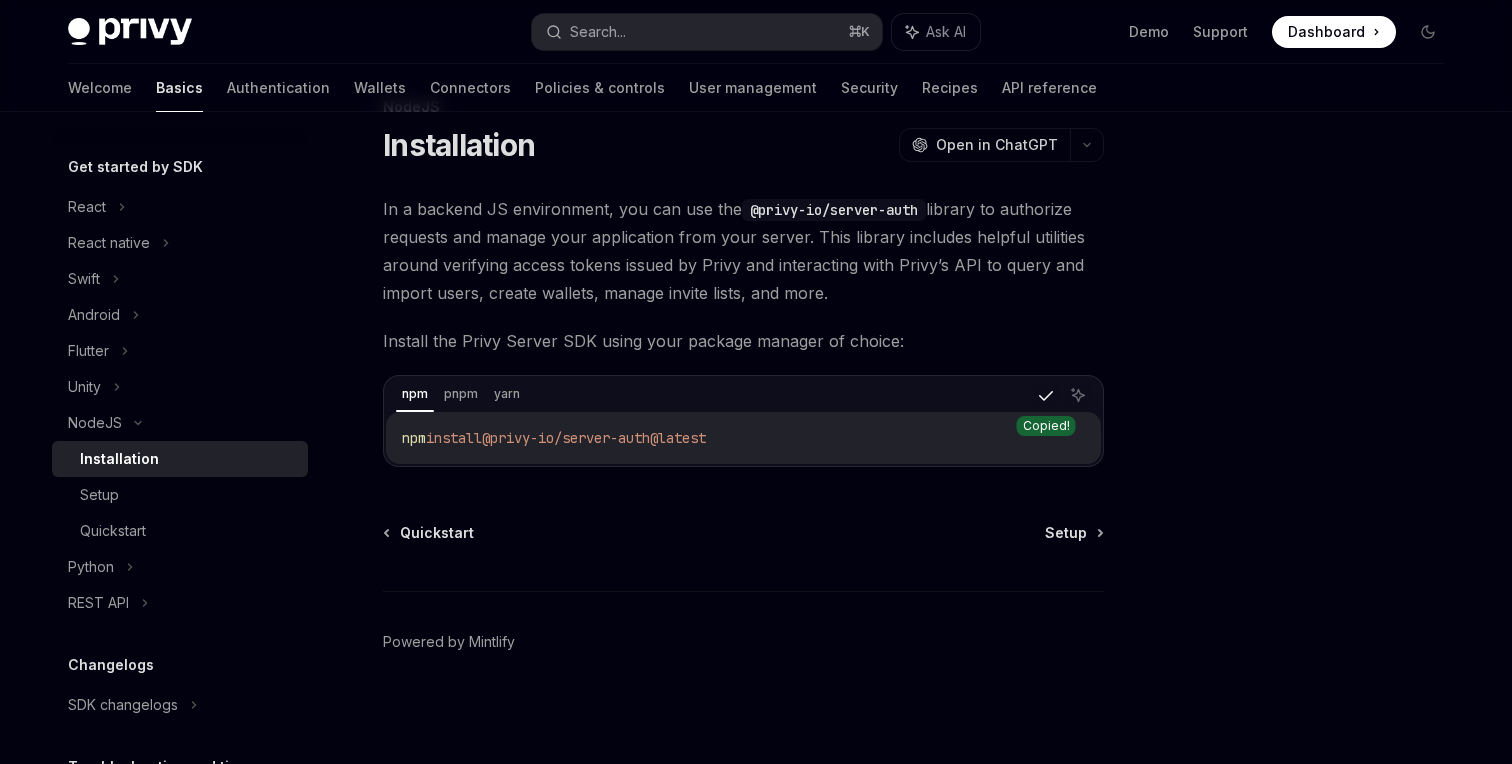 type 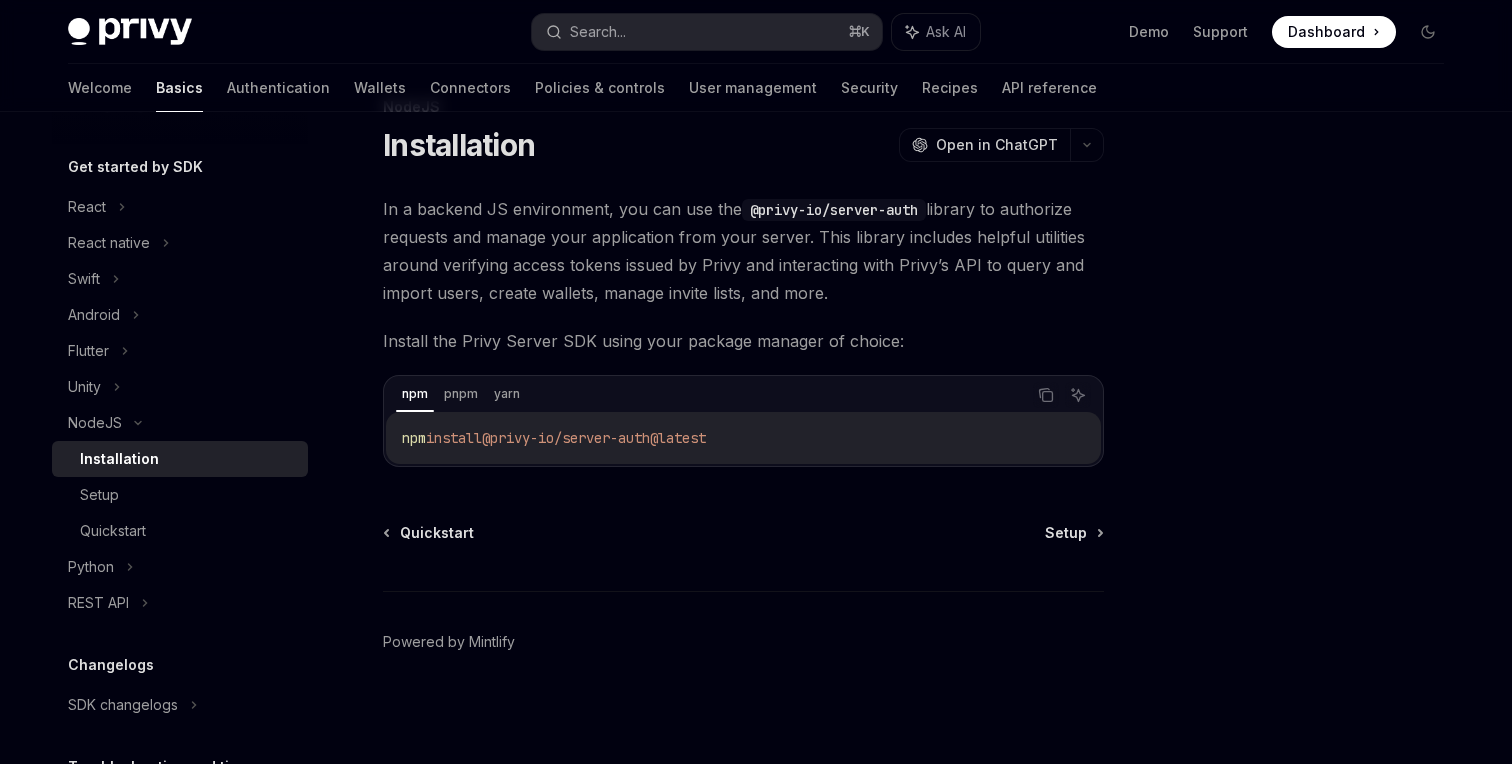 scroll, scrollTop: 0, scrollLeft: 0, axis: both 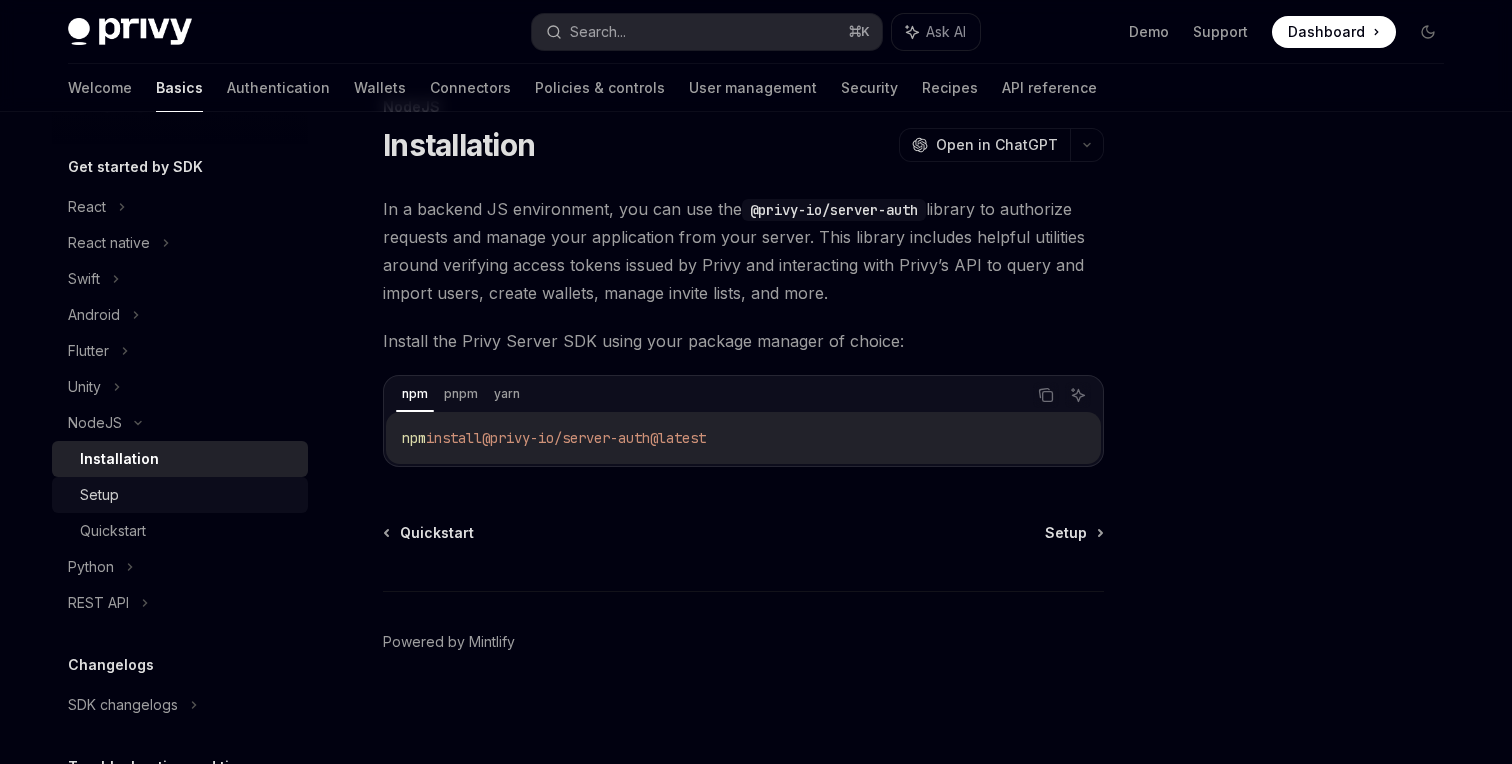 click on "Setup" at bounding box center [188, 495] 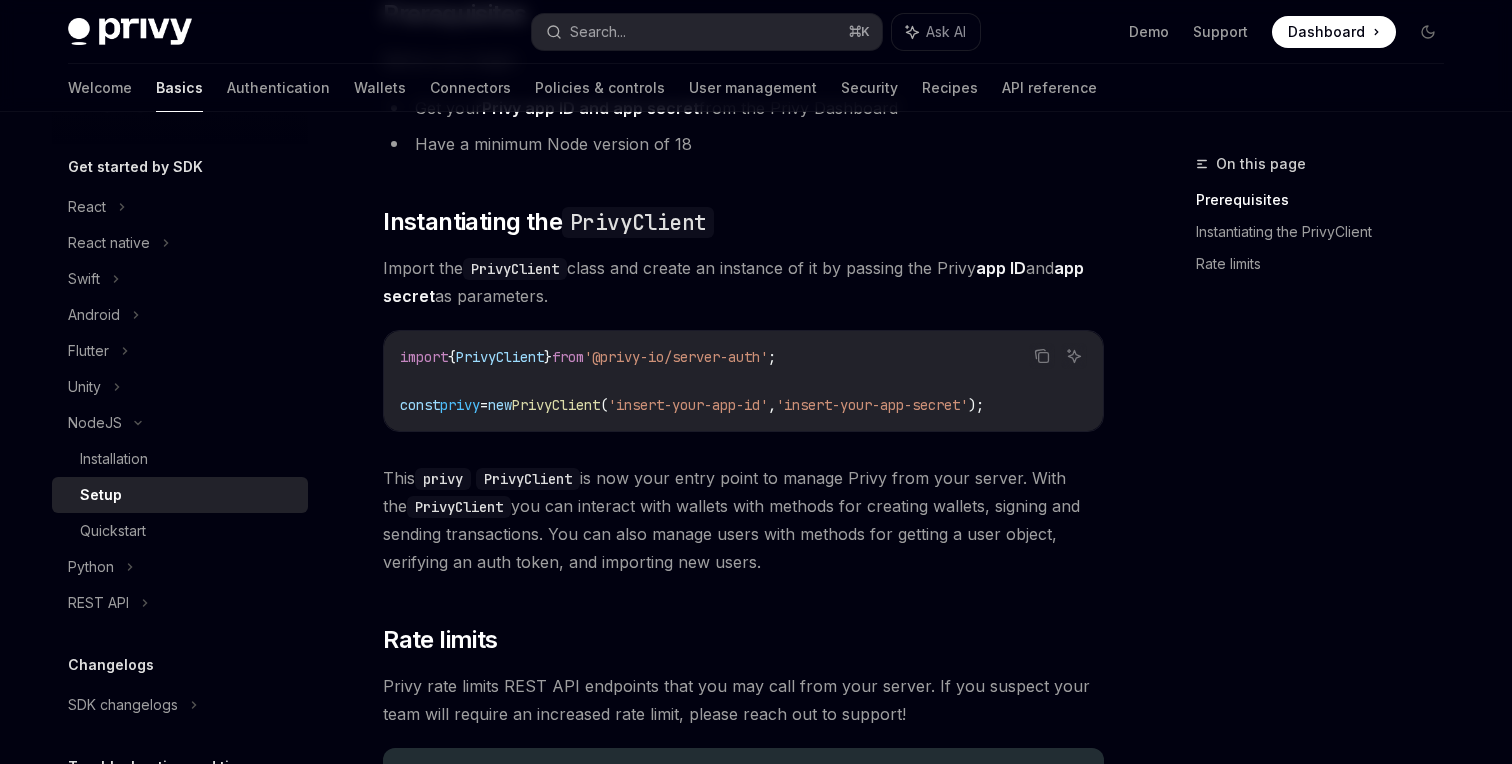 scroll, scrollTop: 261, scrollLeft: 0, axis: vertical 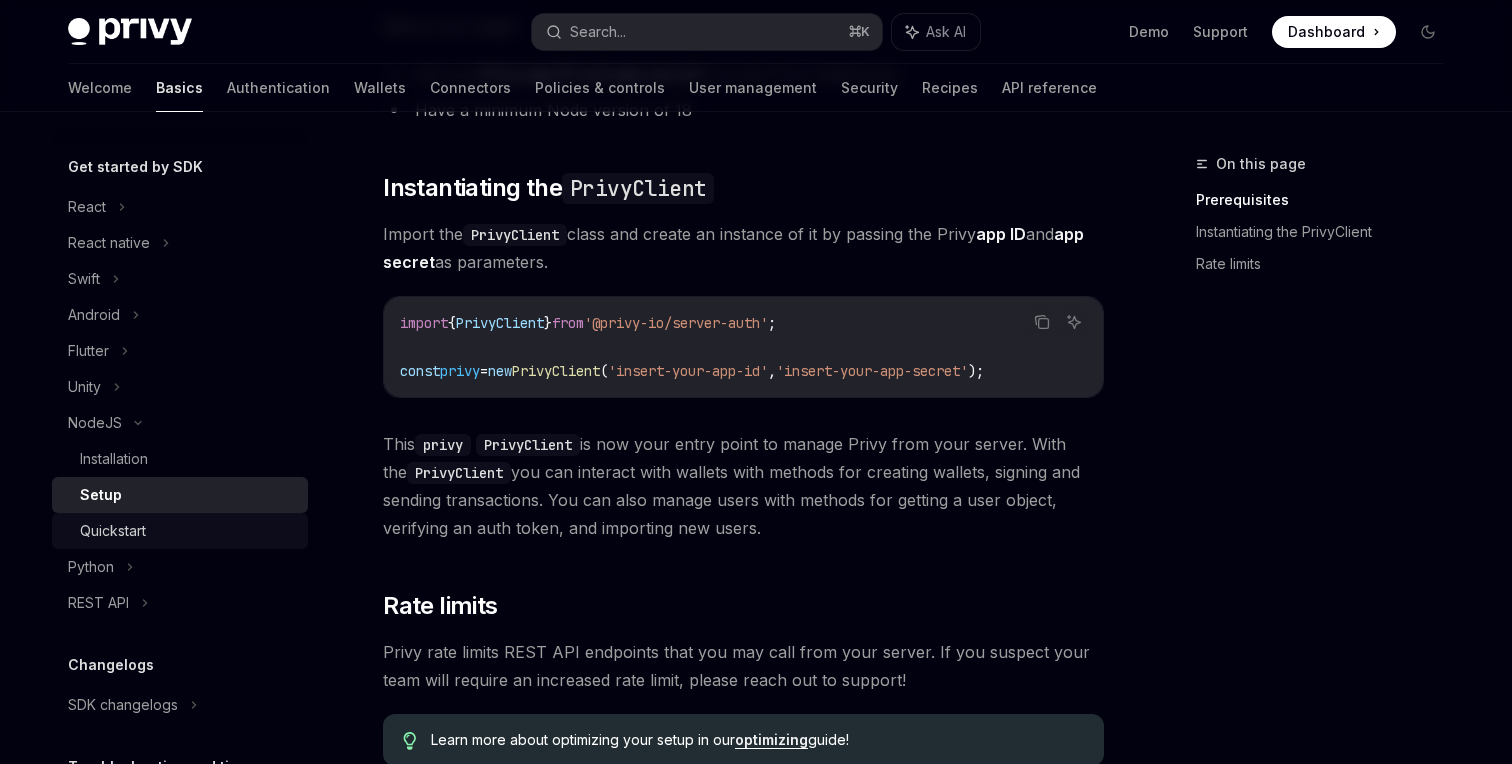 click on "Quickstart" at bounding box center [188, 531] 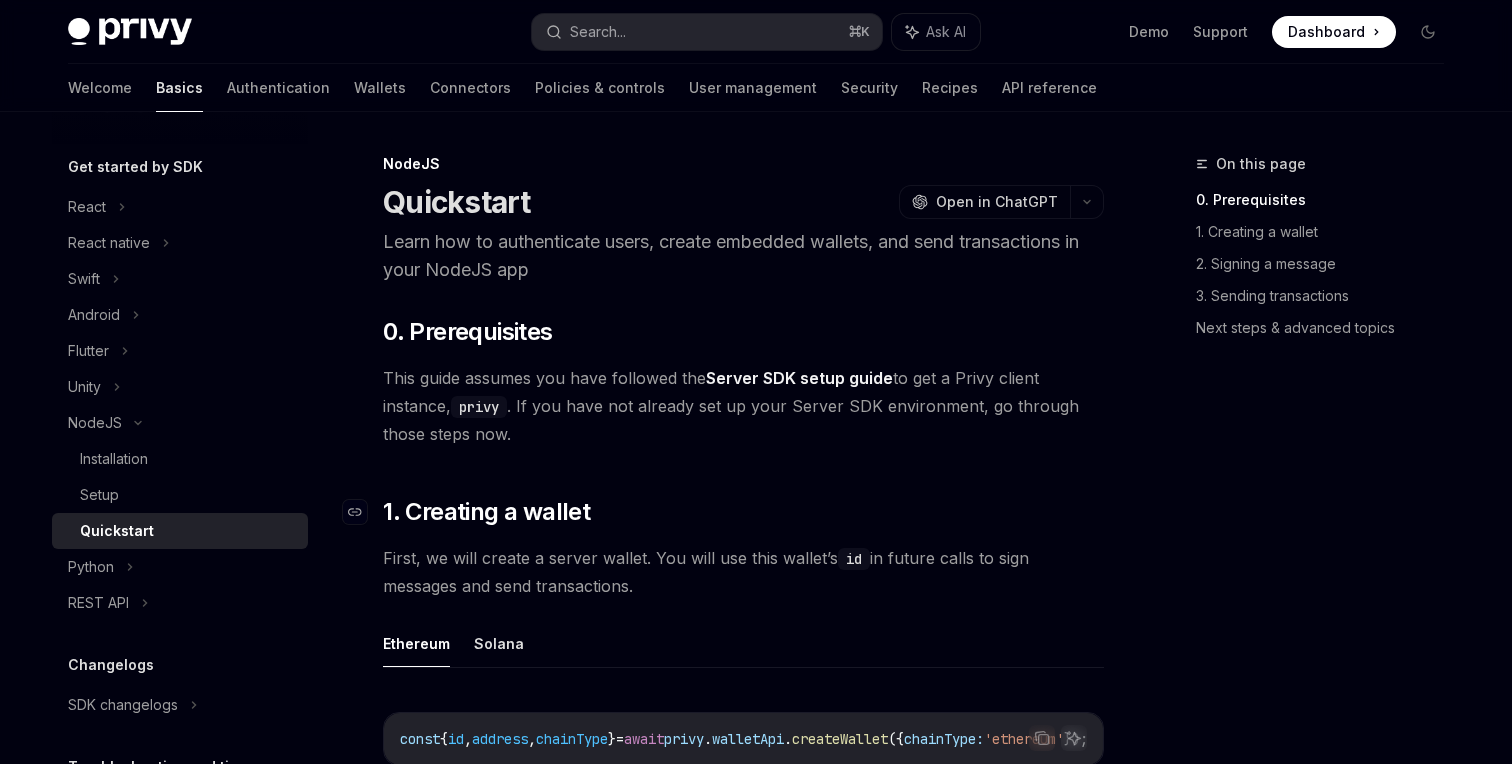 scroll, scrollTop: 279, scrollLeft: 0, axis: vertical 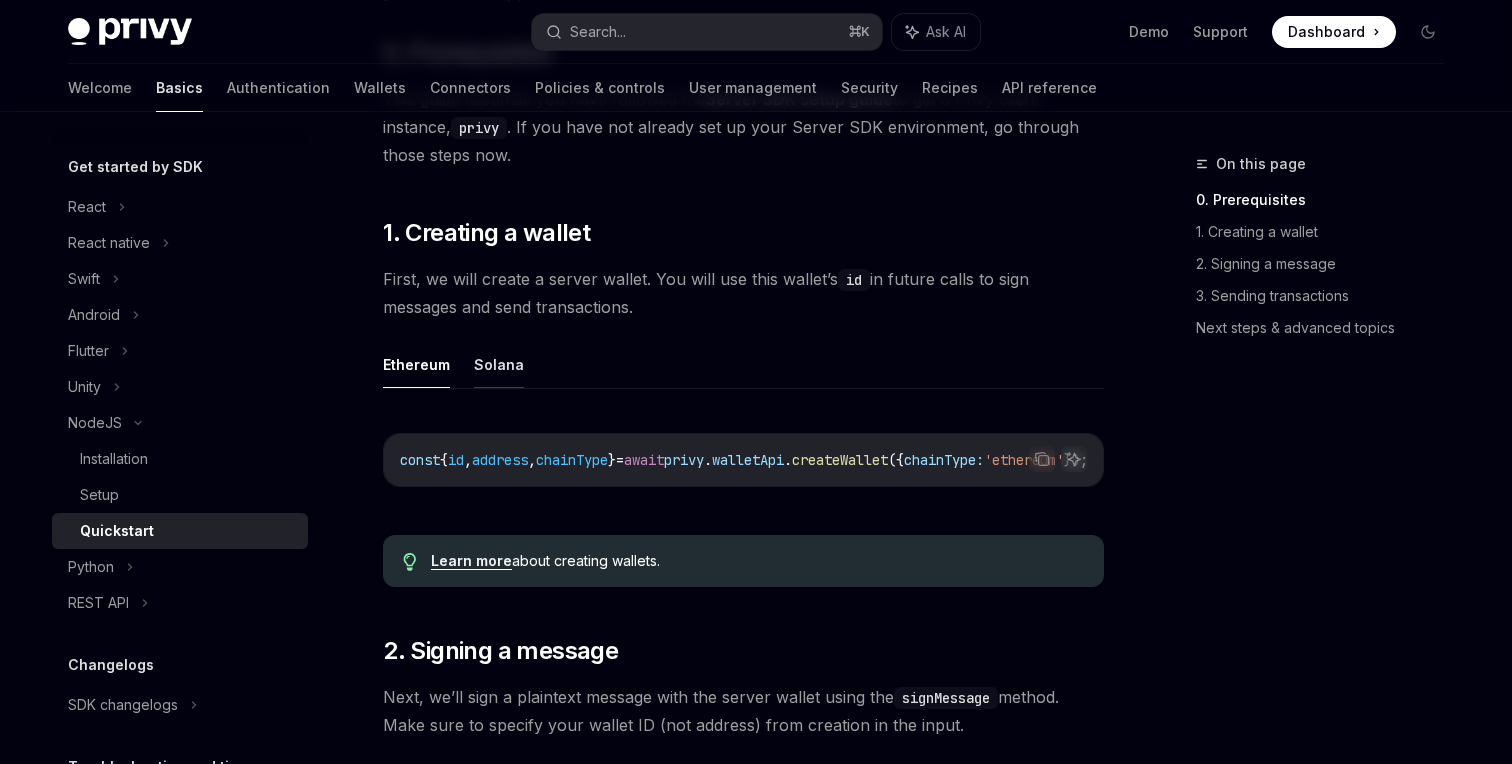 click on "Solana" at bounding box center (499, 364) 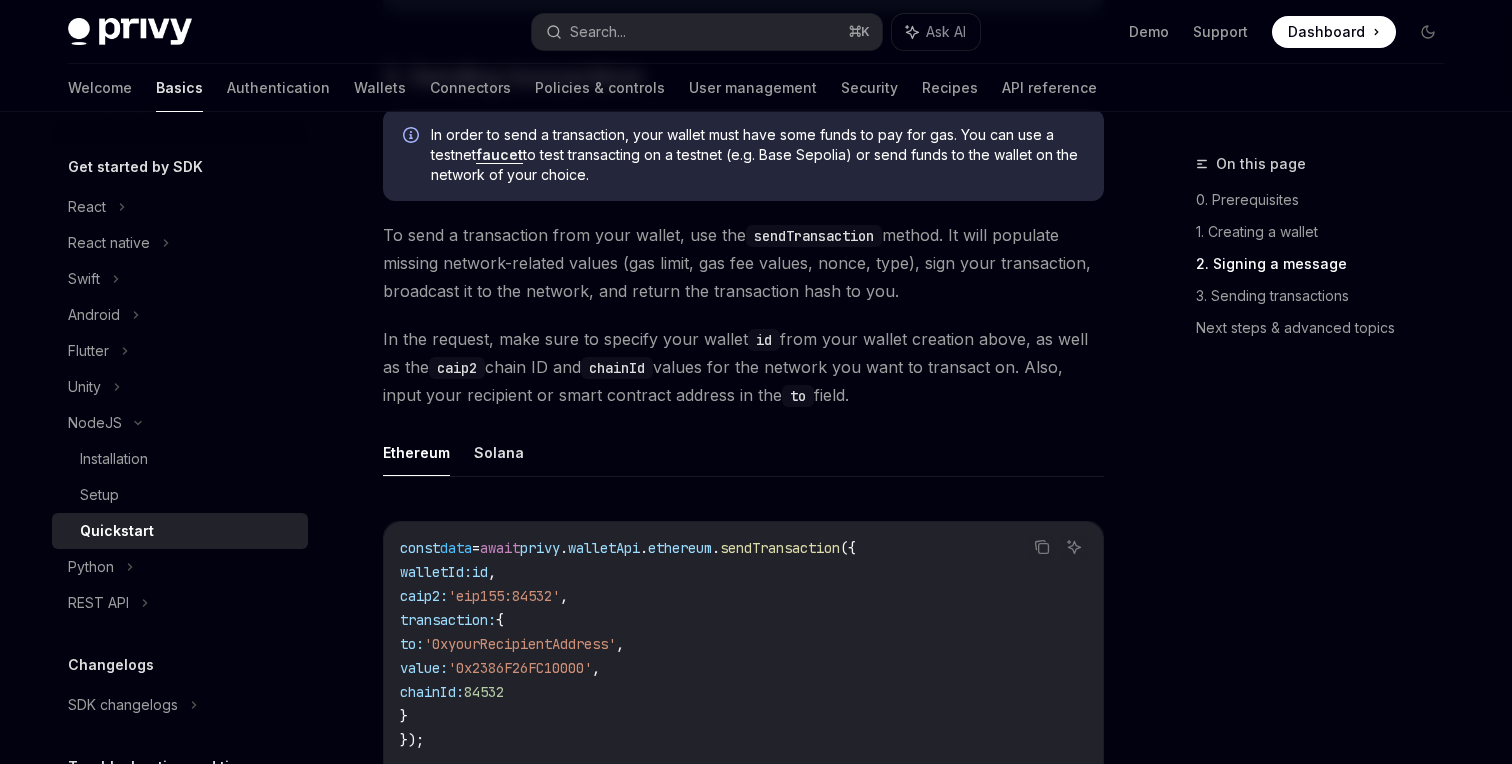 scroll, scrollTop: 1508, scrollLeft: 0, axis: vertical 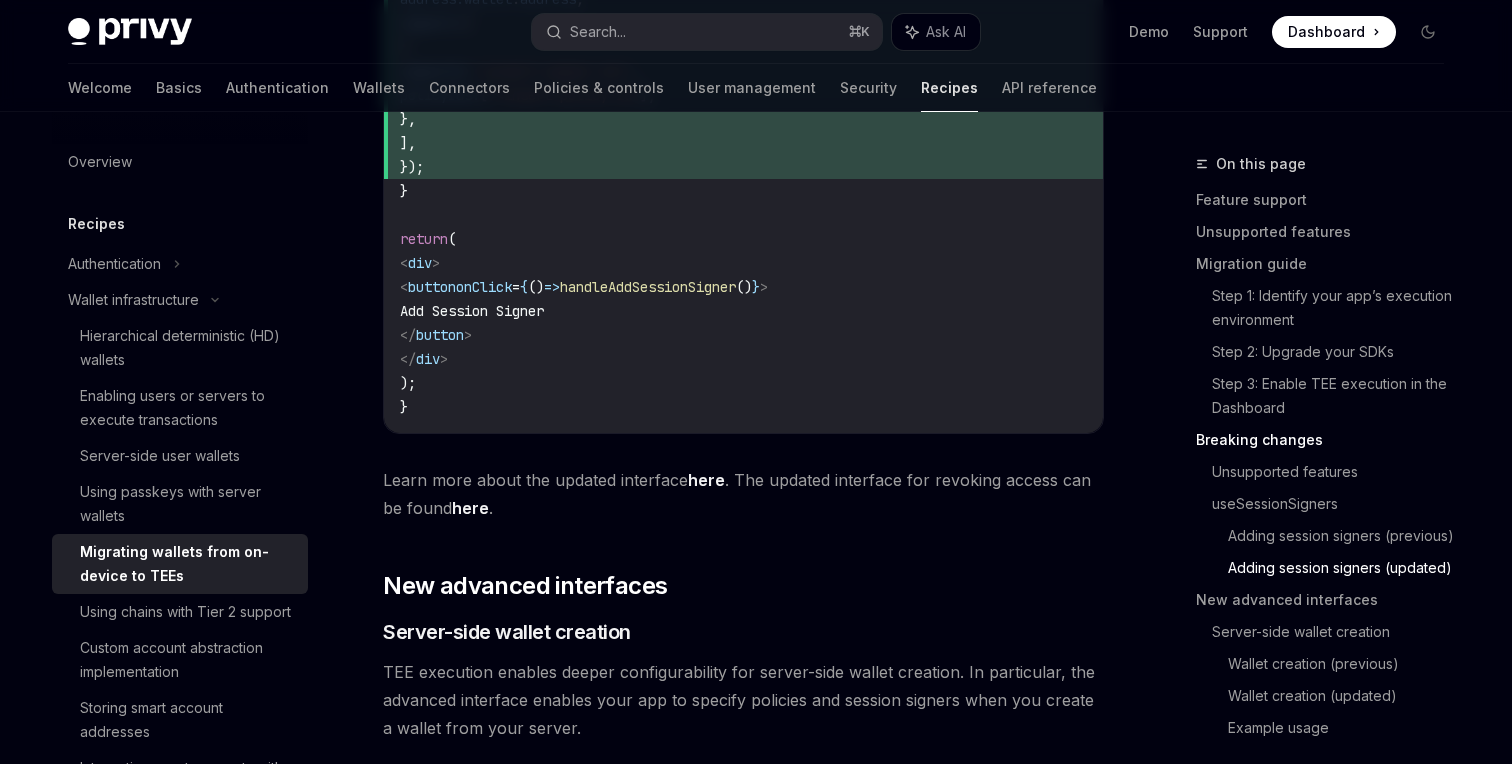 click on "here" at bounding box center [706, 480] 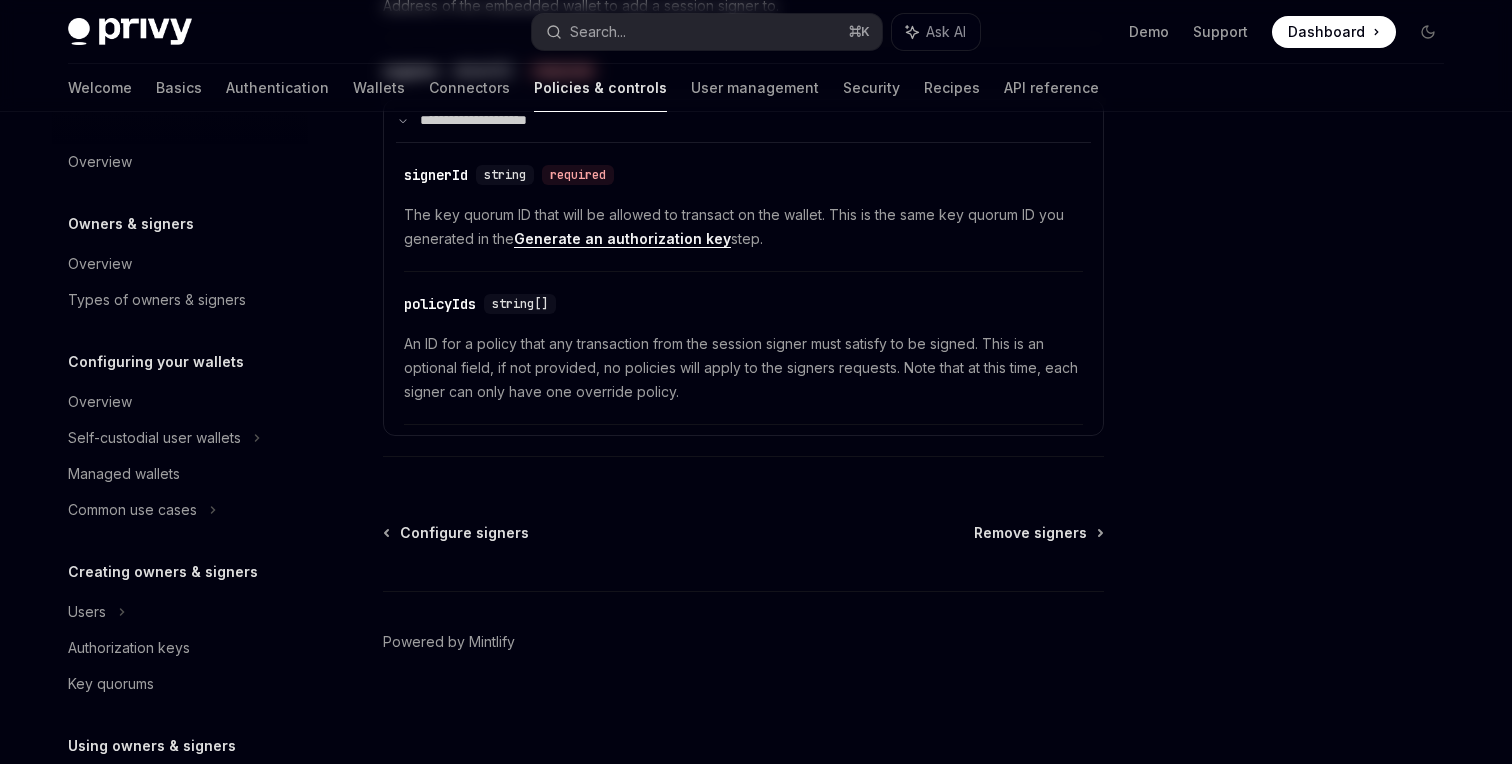 scroll, scrollTop: 0, scrollLeft: 0, axis: both 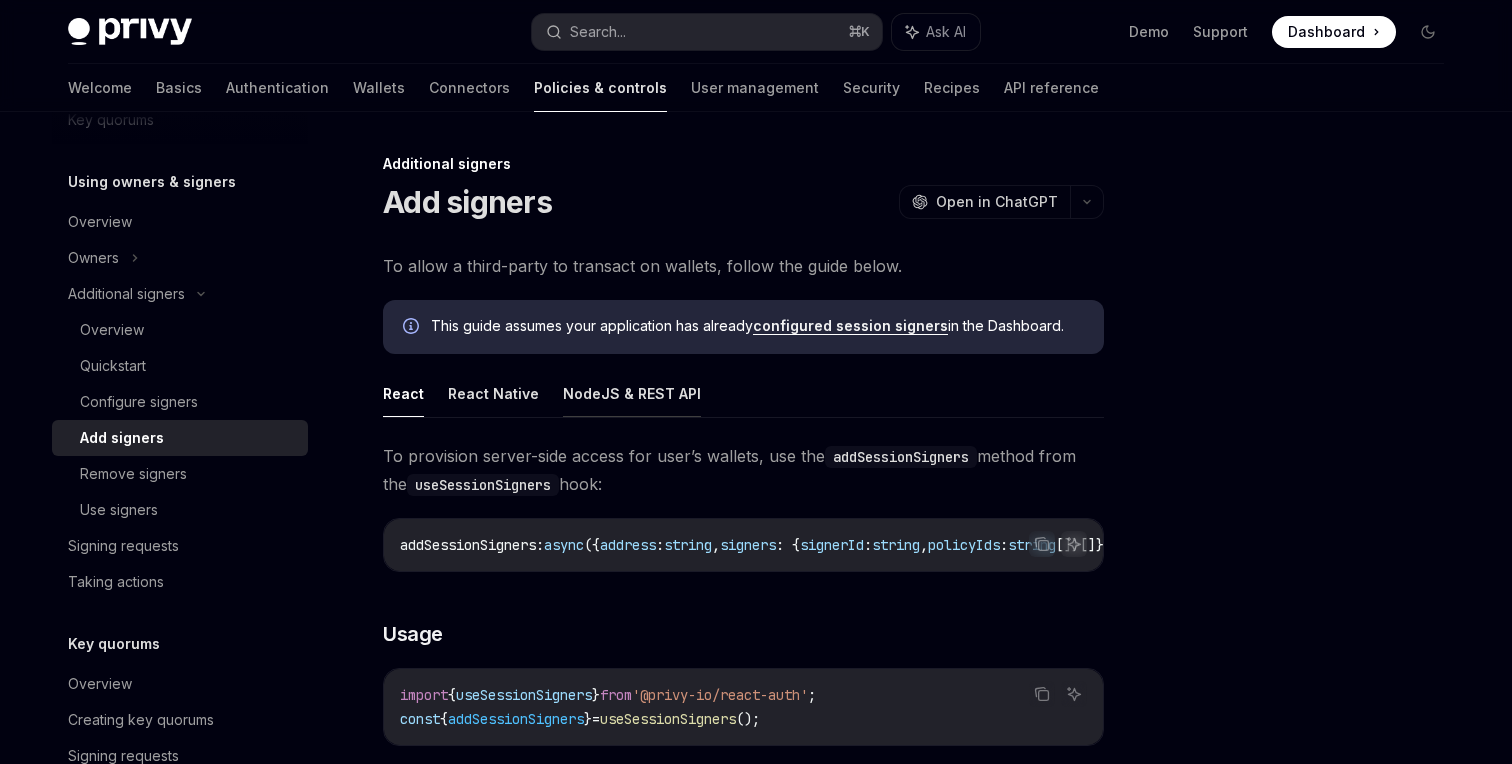 click on "NodeJS & REST API" at bounding box center [632, 393] 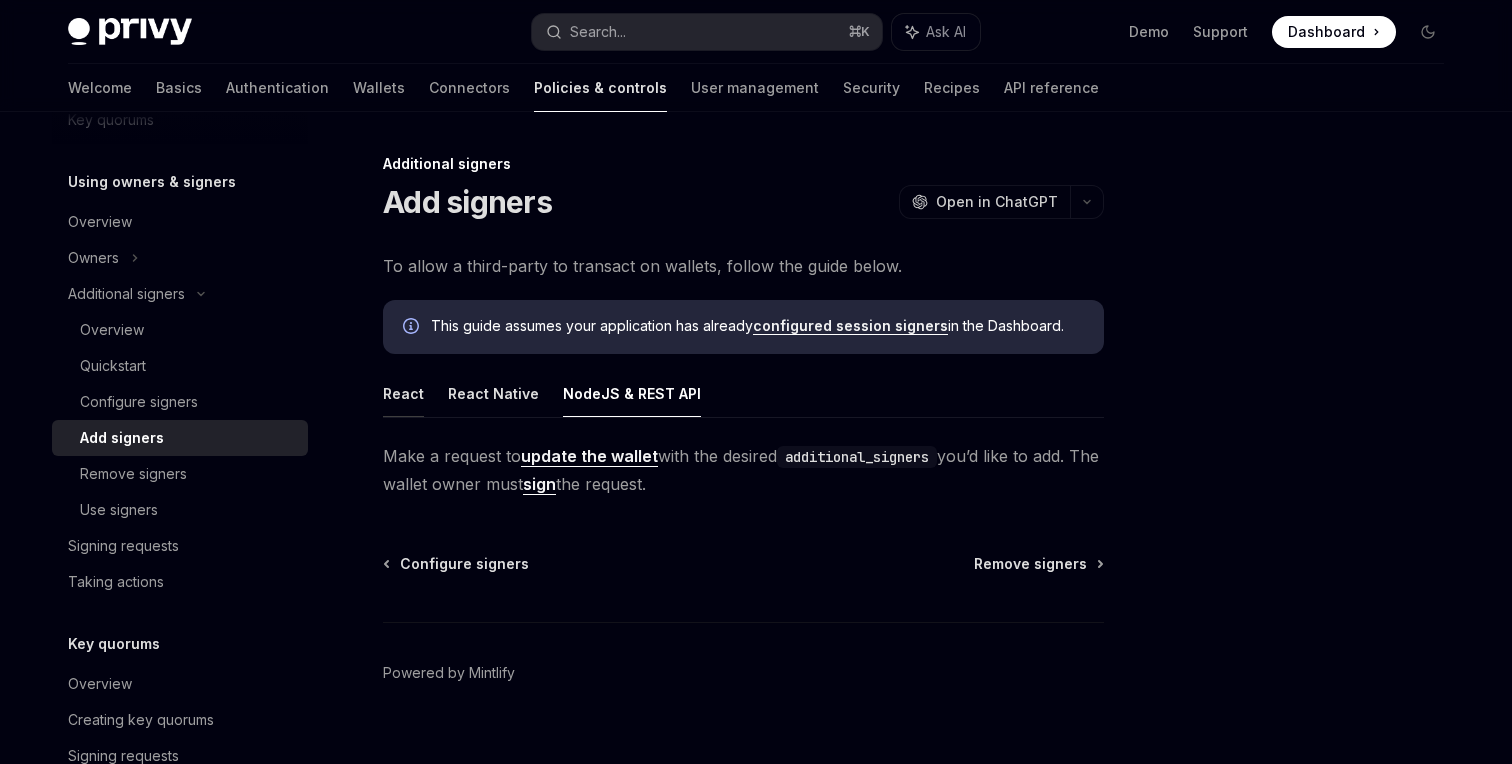 click on "React" at bounding box center (403, 393) 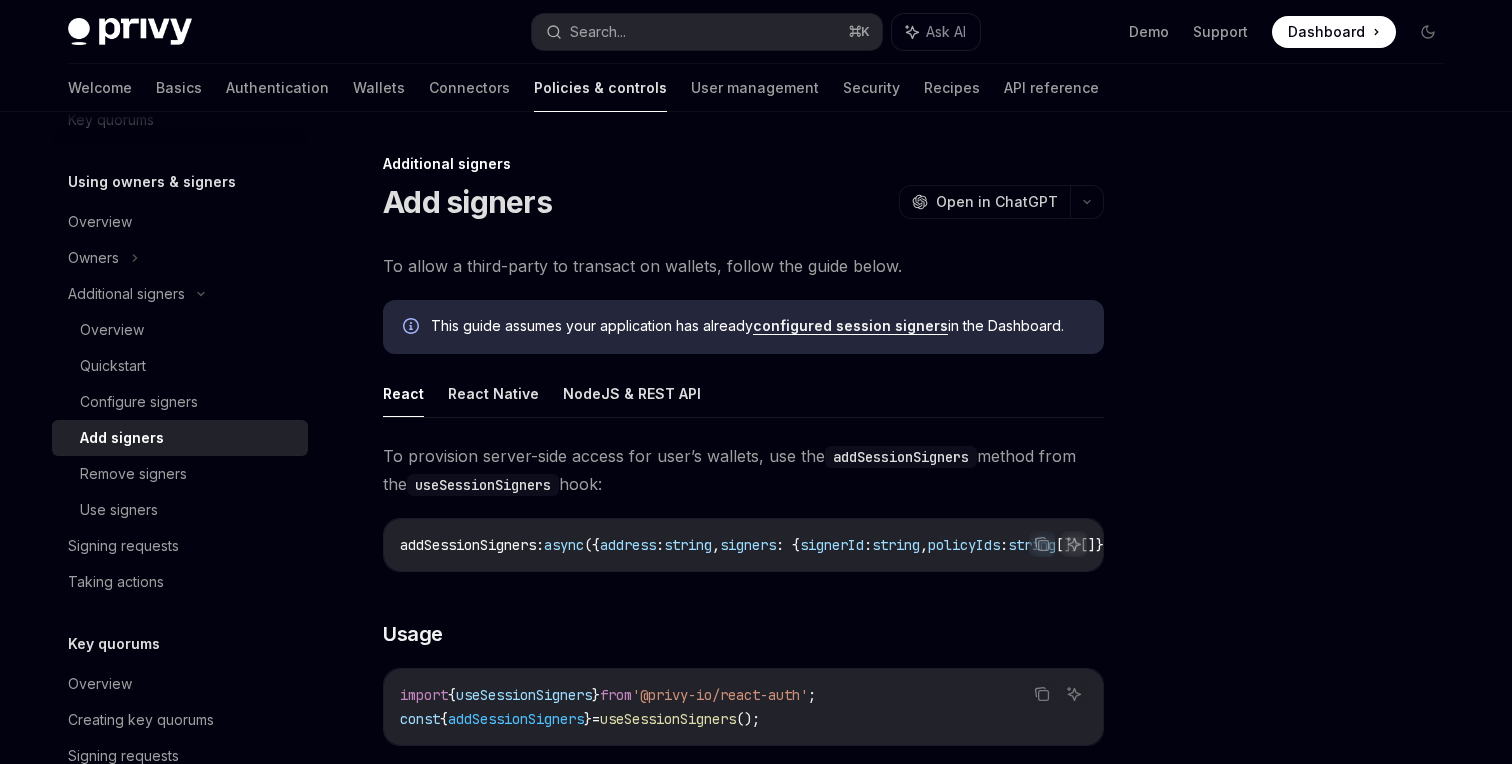 click on "configured session signers" at bounding box center (850, 326) 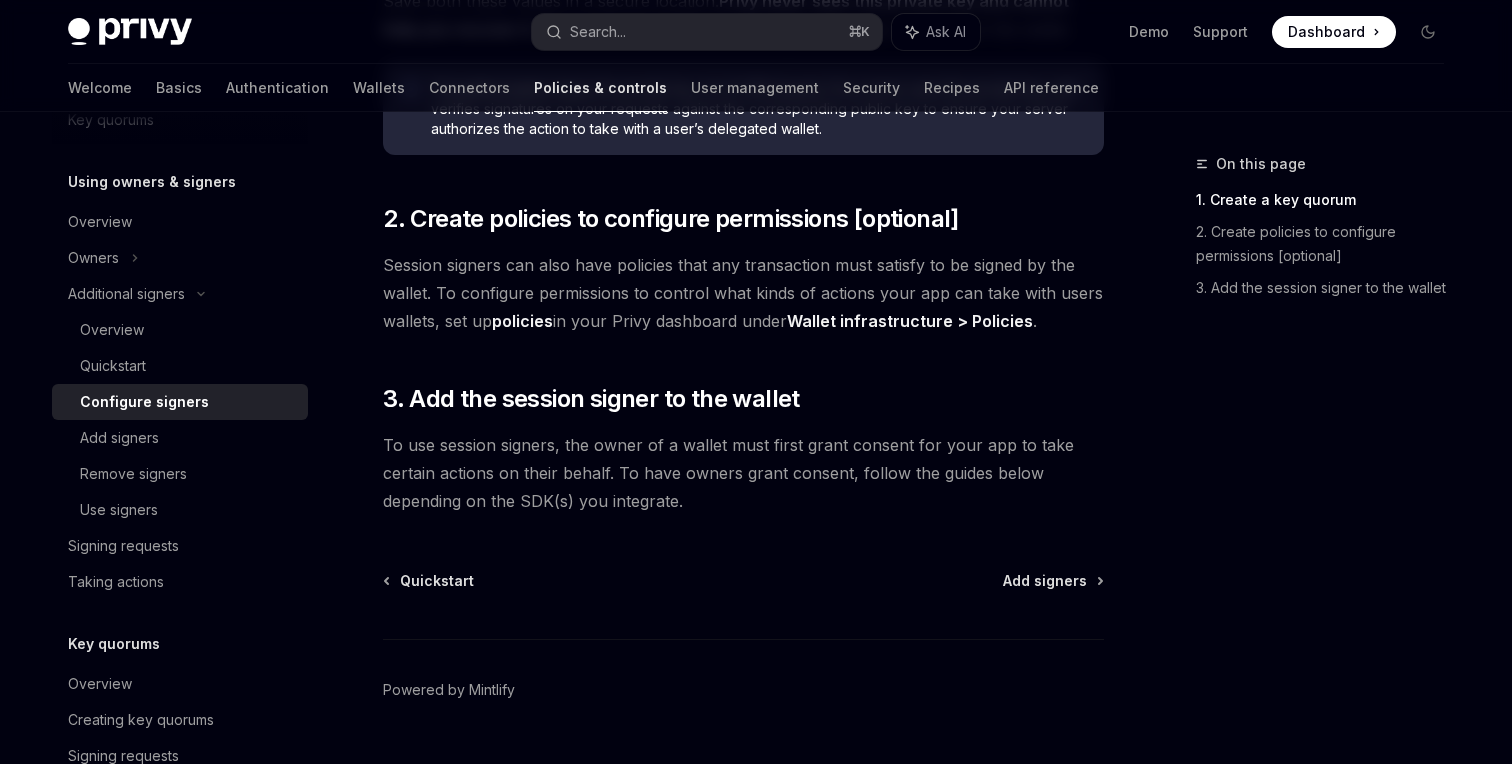 scroll, scrollTop: 646, scrollLeft: 0, axis: vertical 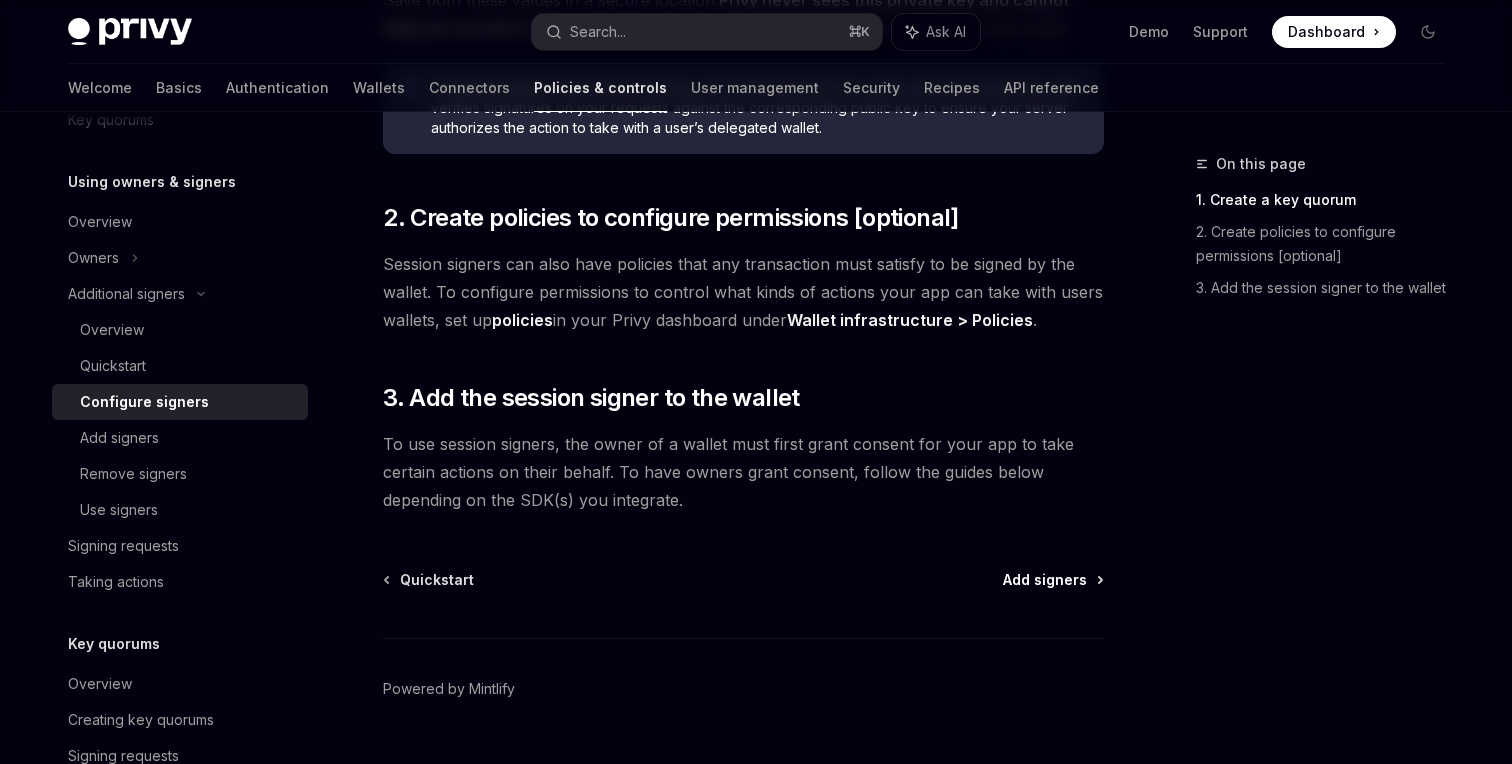 click on "Add signers" at bounding box center (1045, 580) 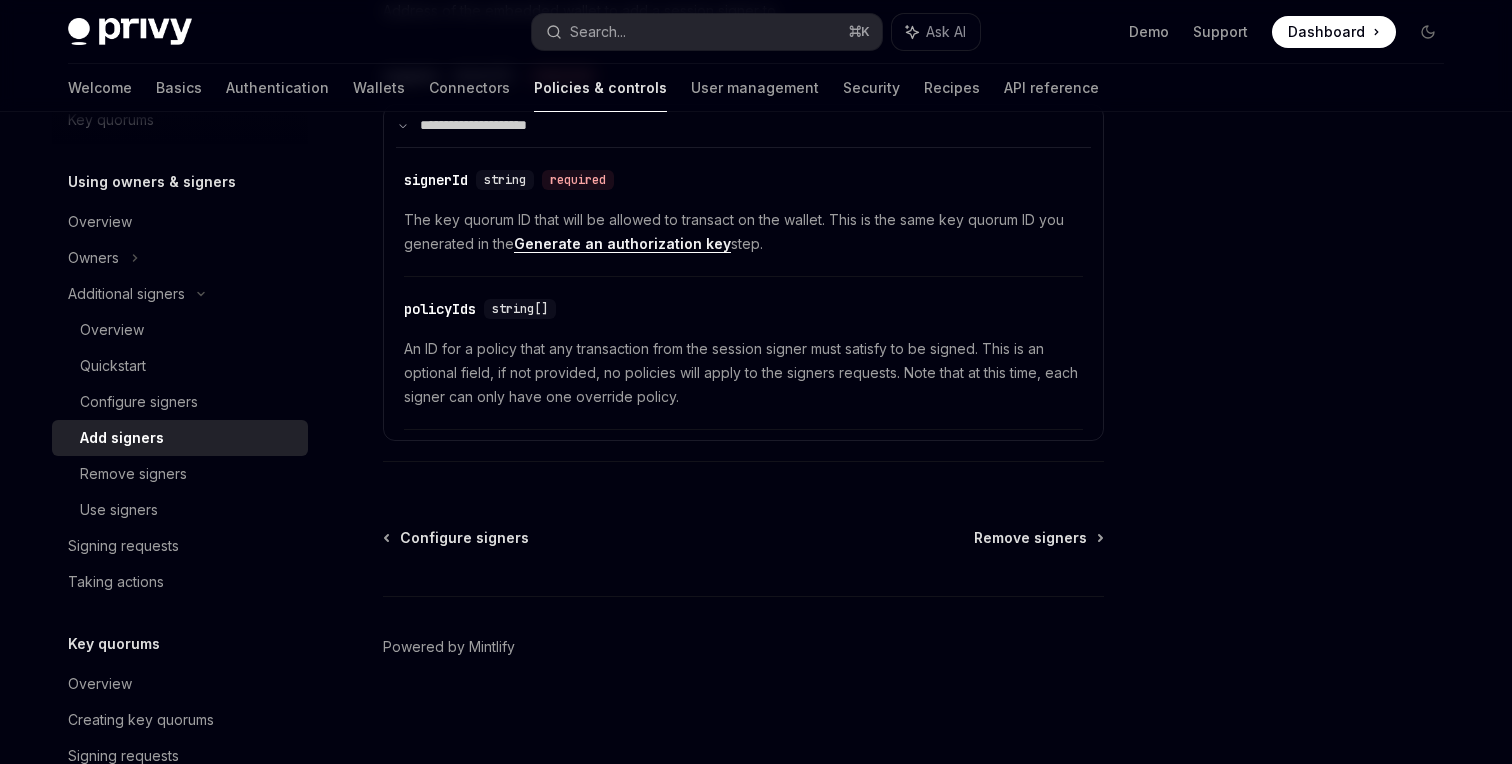 scroll, scrollTop: 1029, scrollLeft: 0, axis: vertical 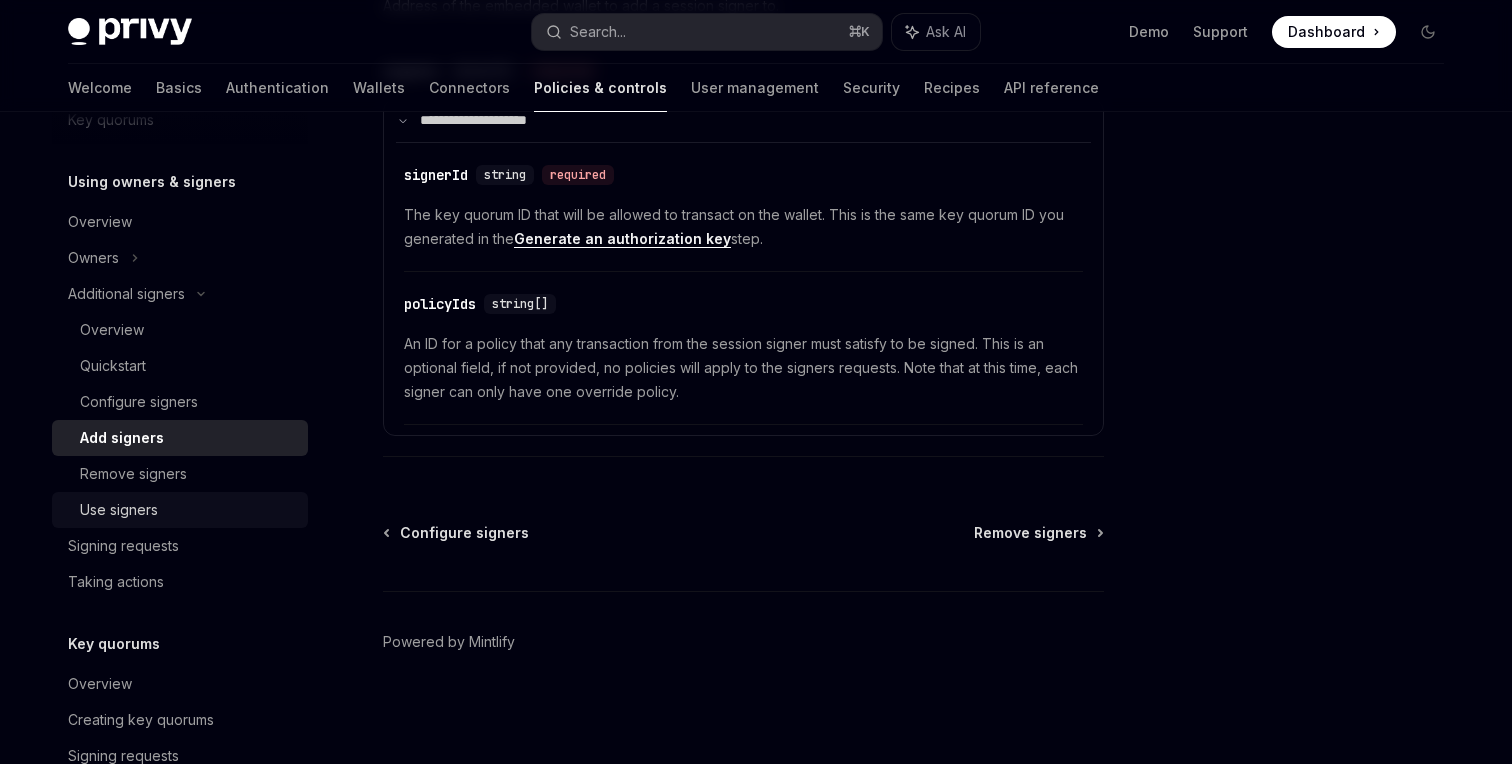 click on "Use signers" at bounding box center (188, 510) 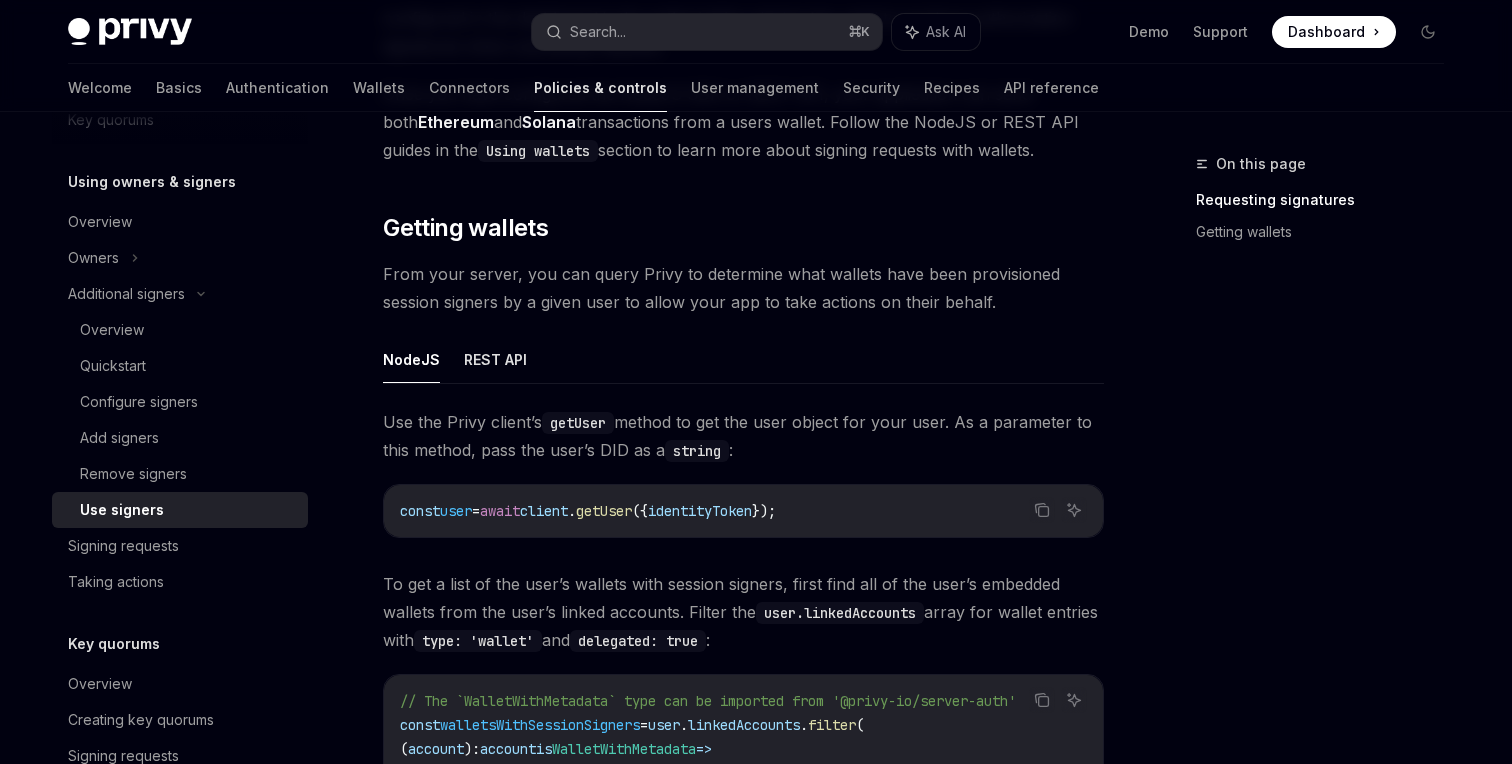 scroll, scrollTop: 562, scrollLeft: 0, axis: vertical 